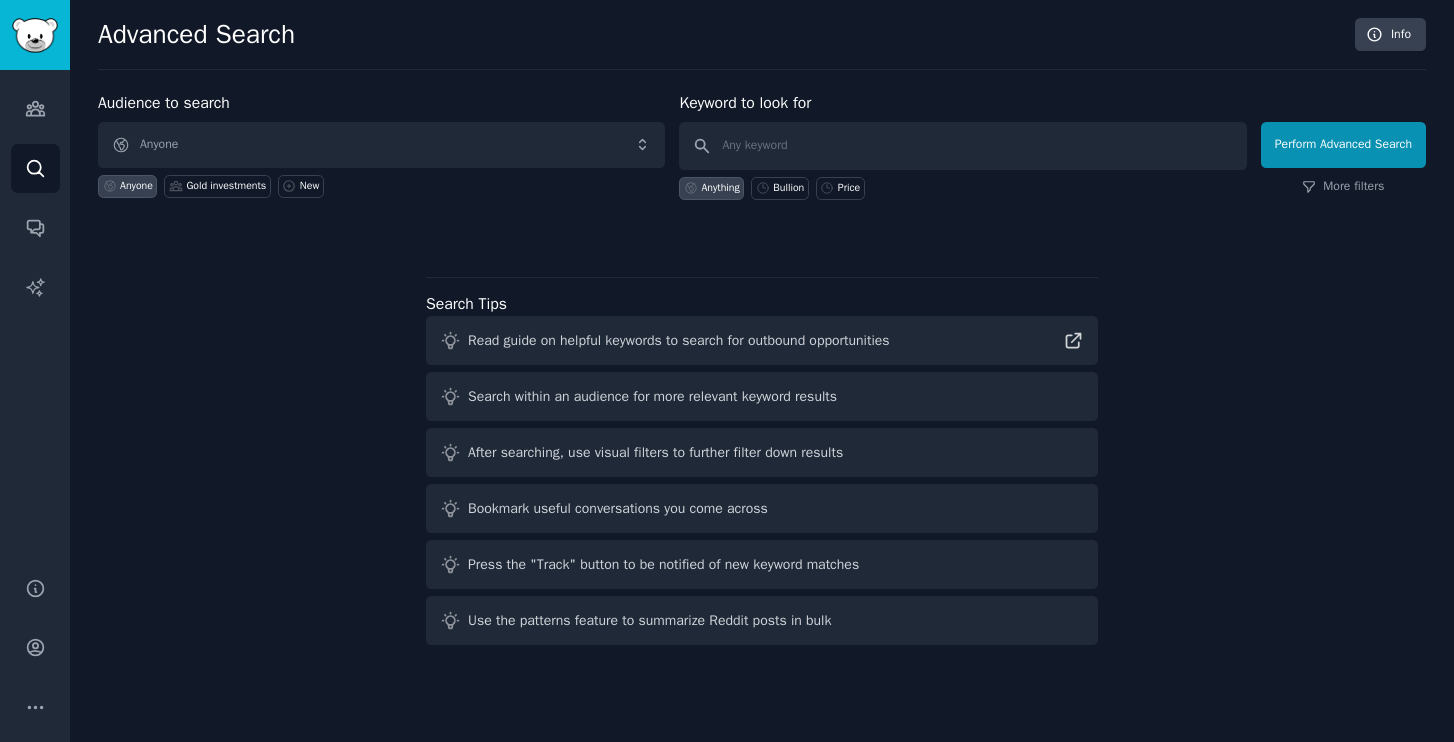 scroll, scrollTop: 0, scrollLeft: 0, axis: both 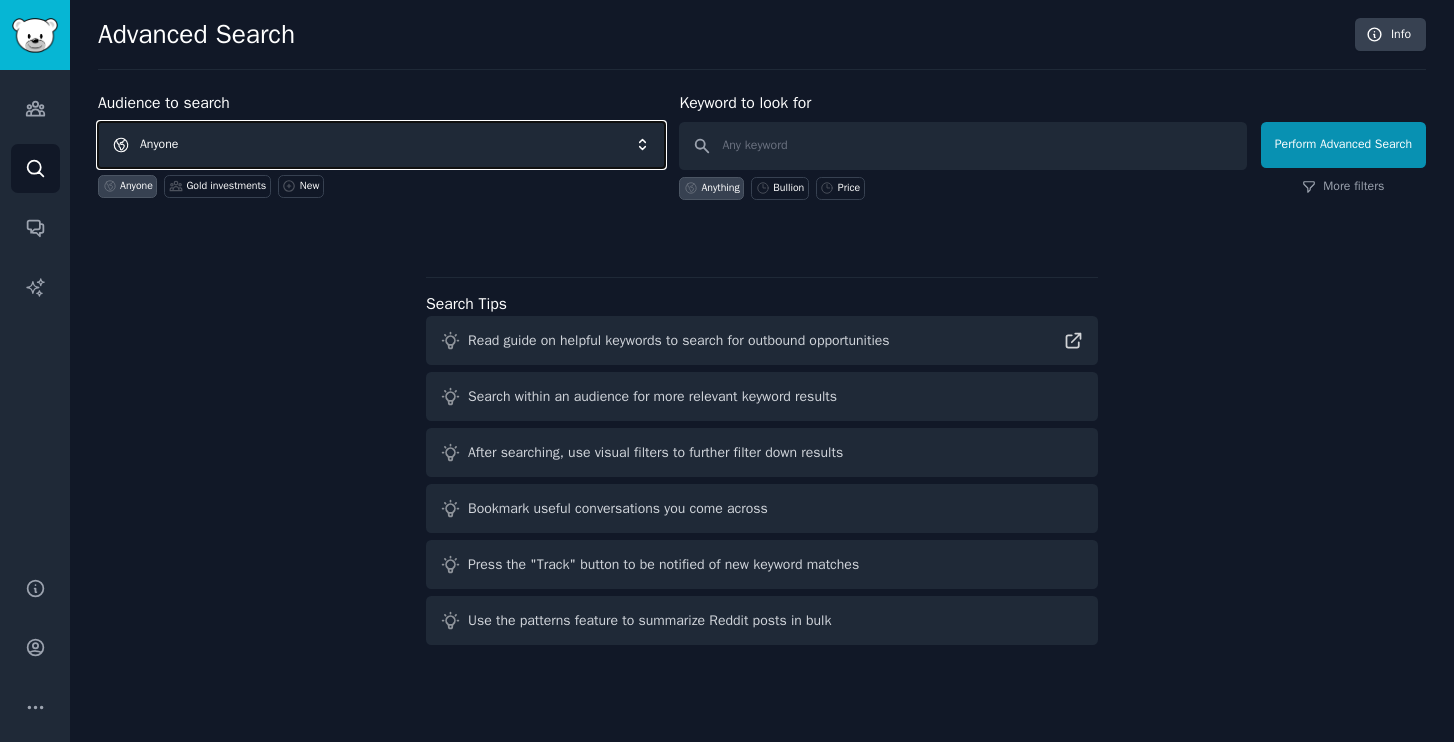 click on "Anyone" at bounding box center [381, 145] 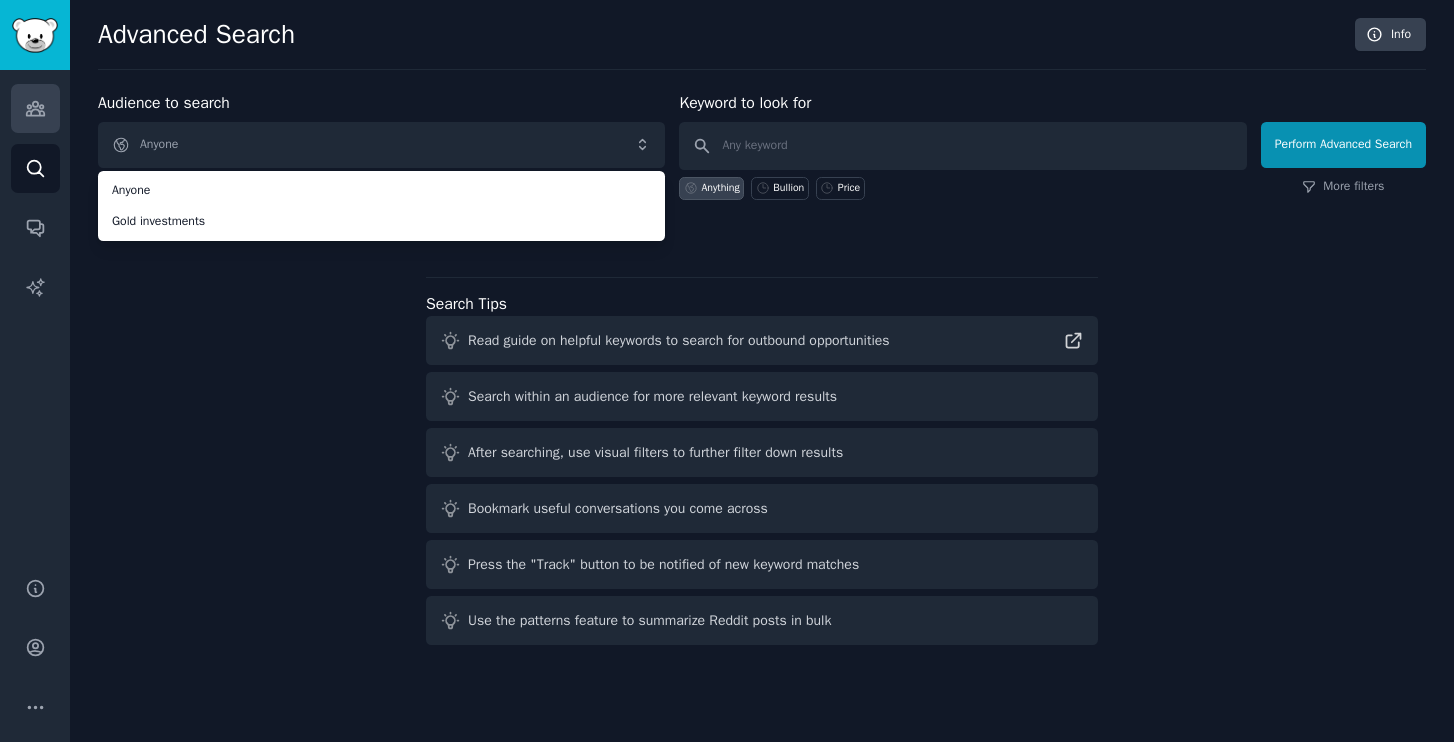 click on "Audiences" at bounding box center (35, 108) 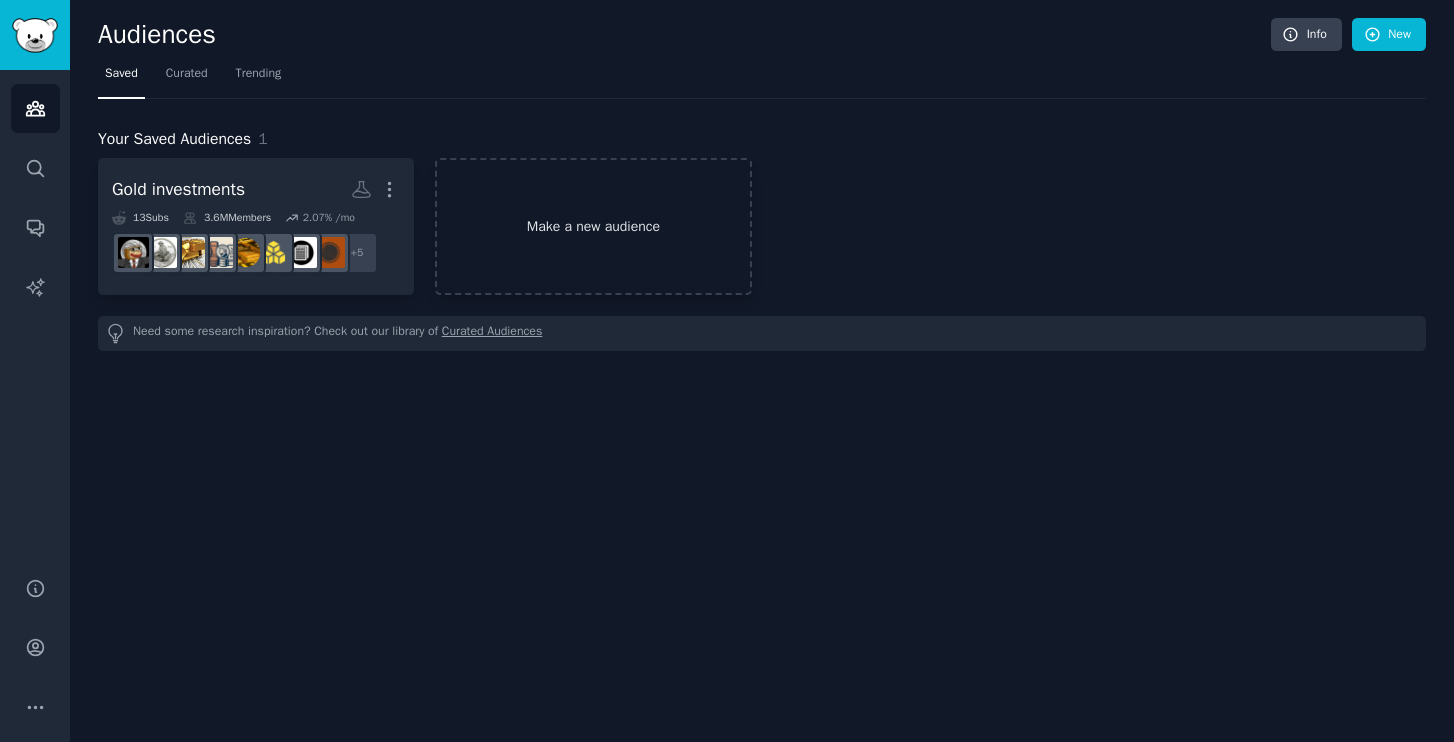 click on "Make a new audience" at bounding box center (593, 226) 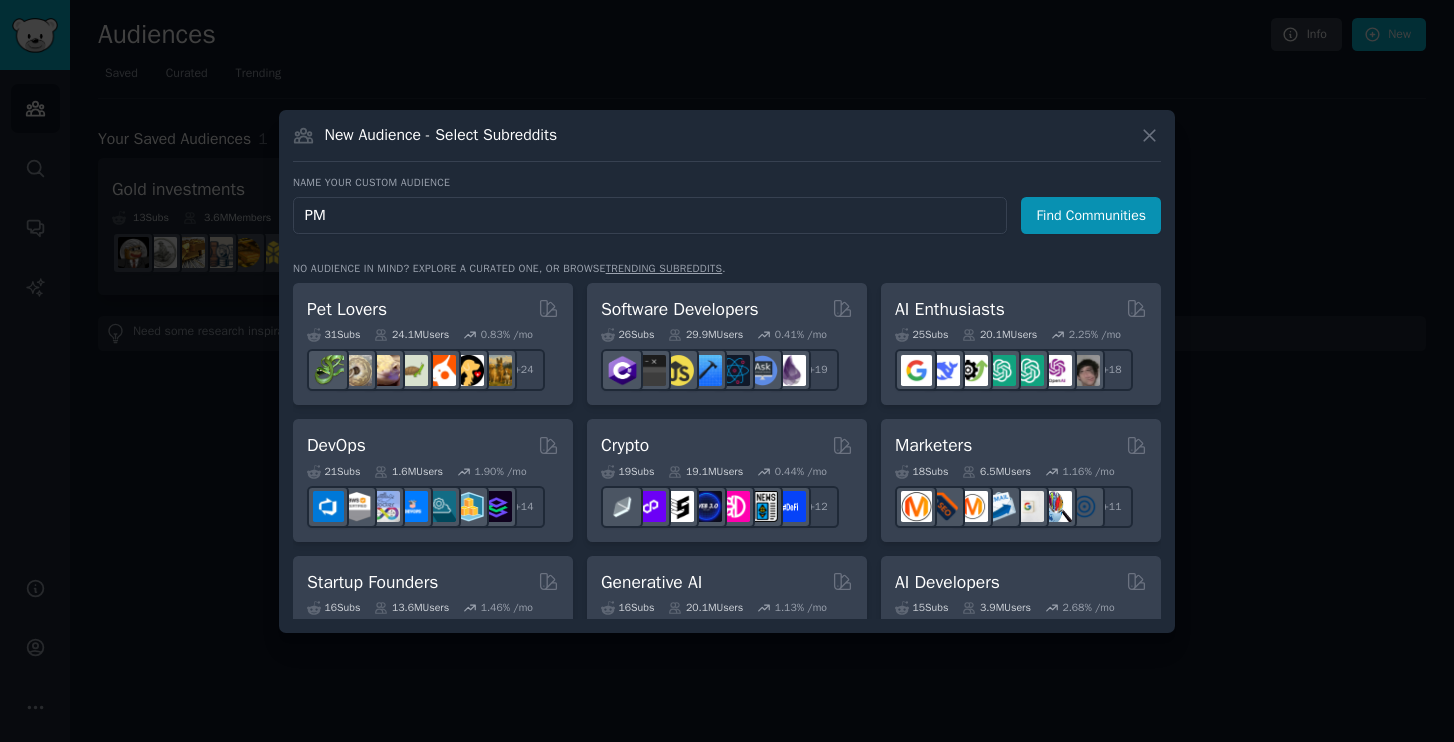 type on "Р" 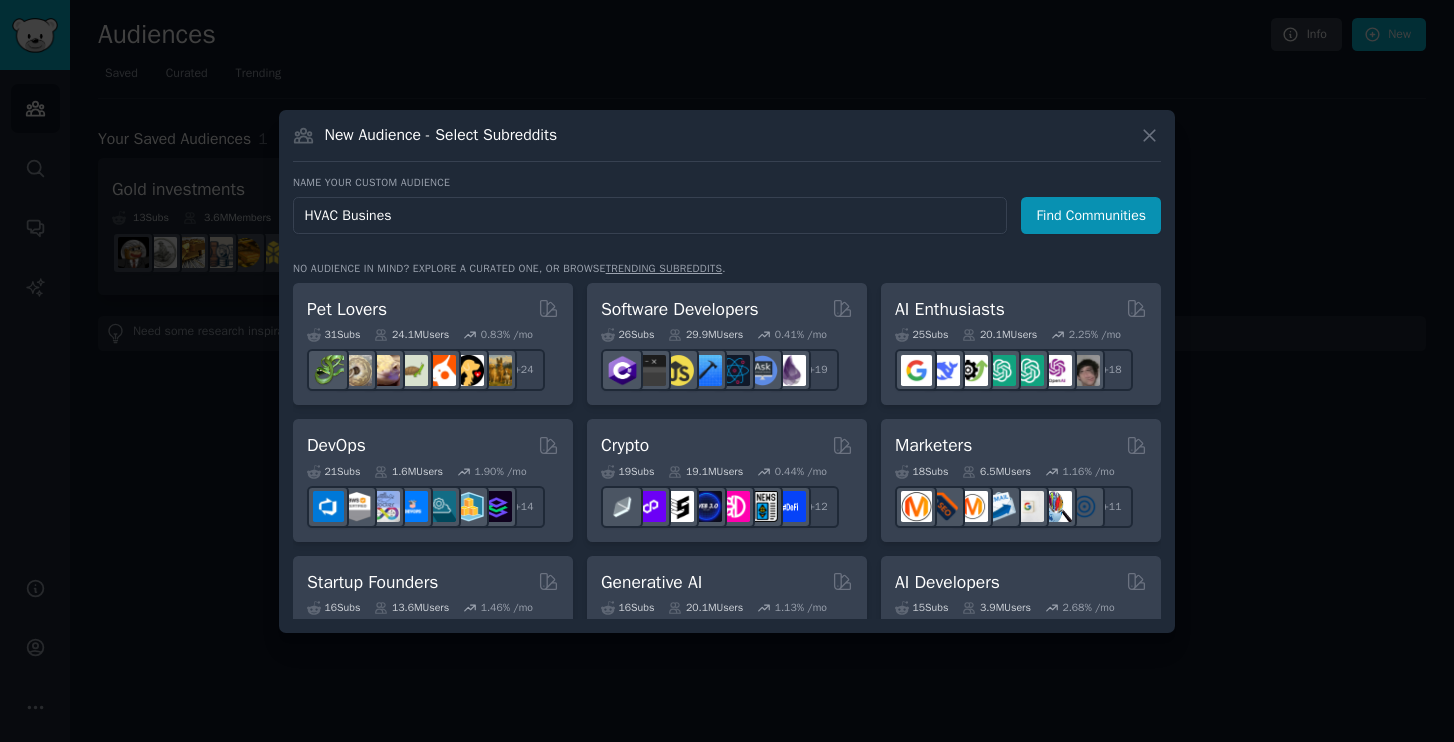 type on "HVAC Business" 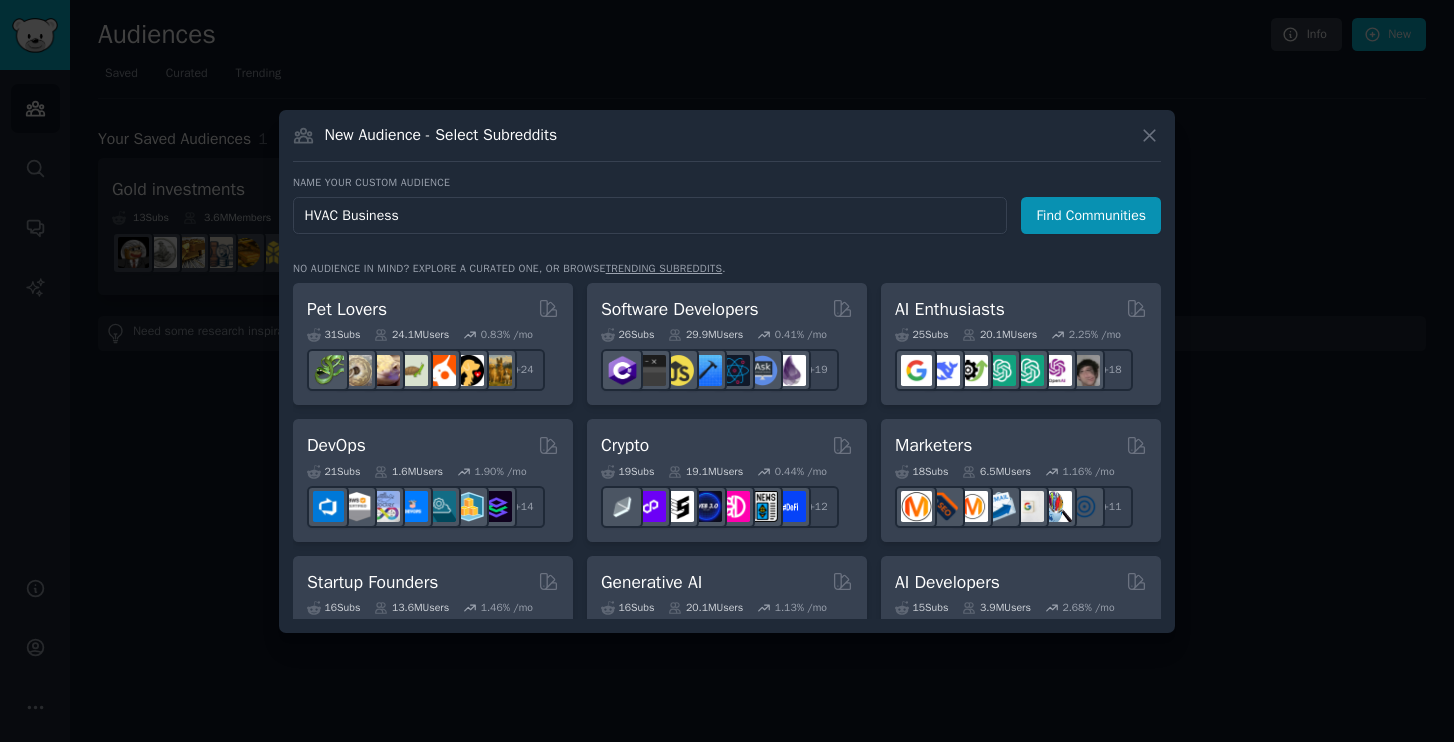 click on "Find Communities" at bounding box center (1091, 215) 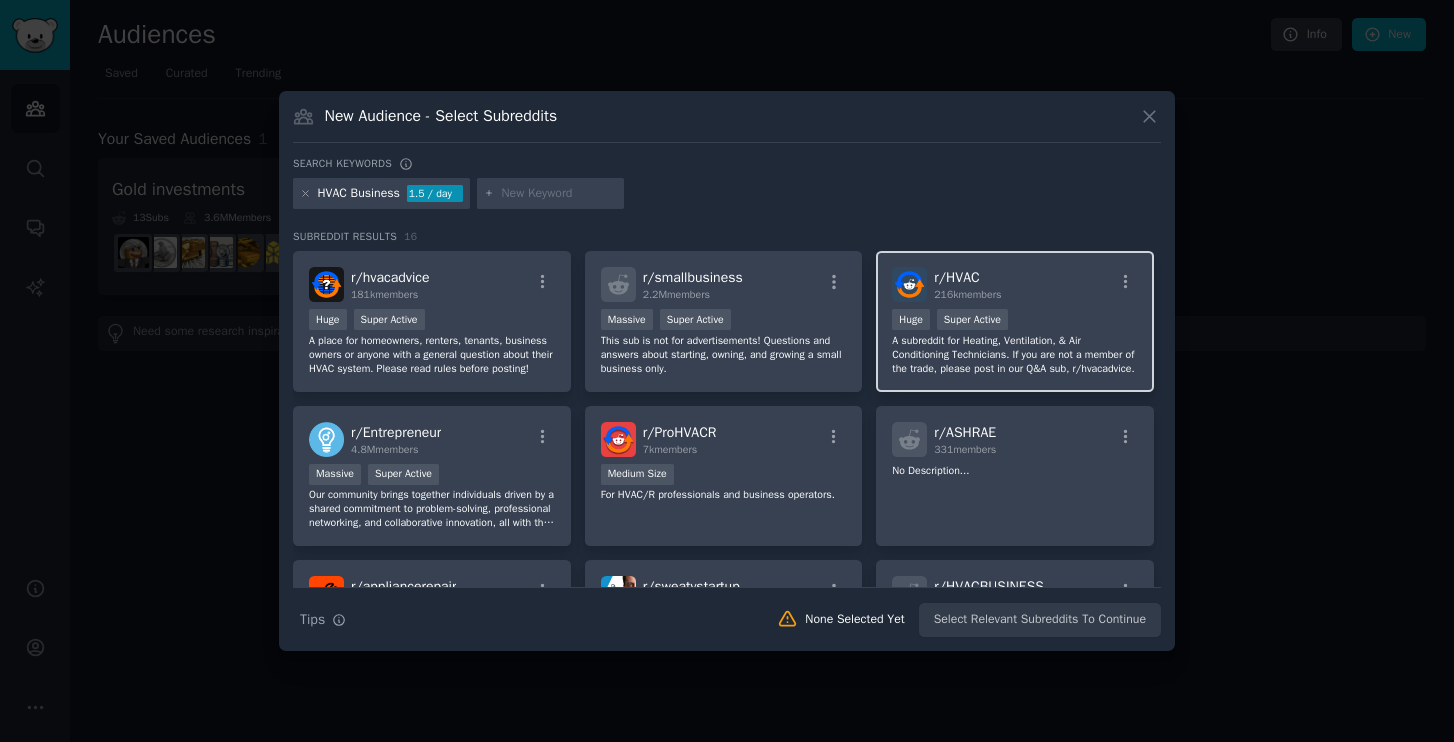 click on "r/ HVAC 216k  members" at bounding box center [1015, 284] 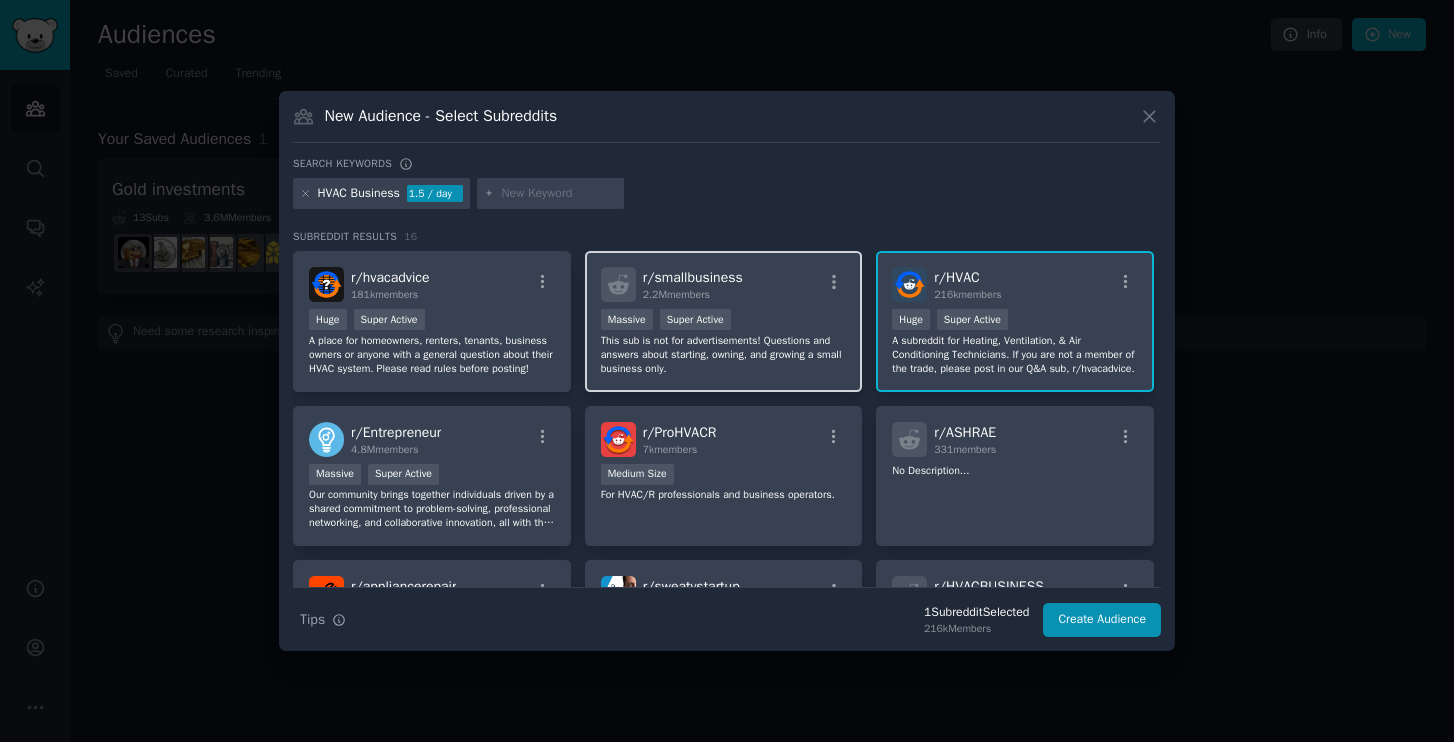 scroll, scrollTop: 52, scrollLeft: 0, axis: vertical 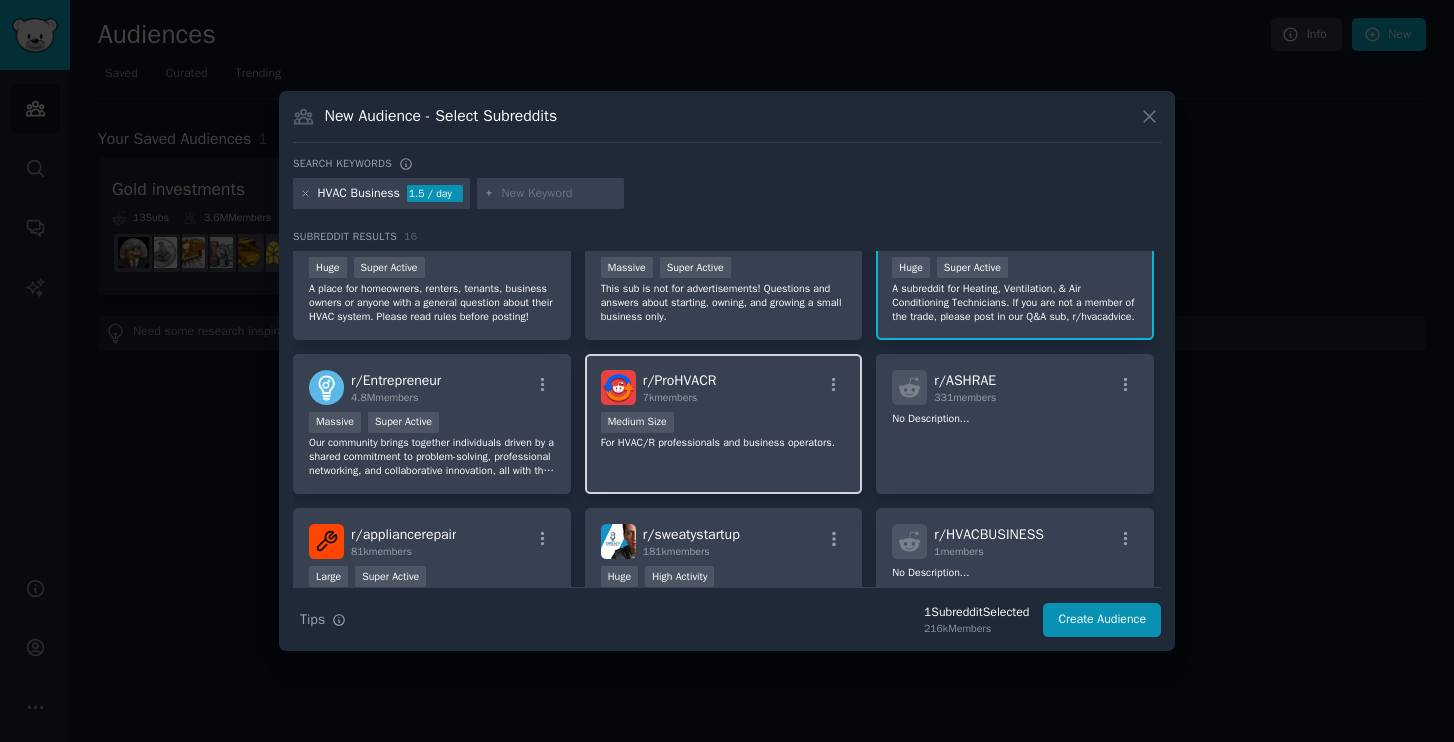 click on "r/ ProHVACR 7k  members" at bounding box center (724, 387) 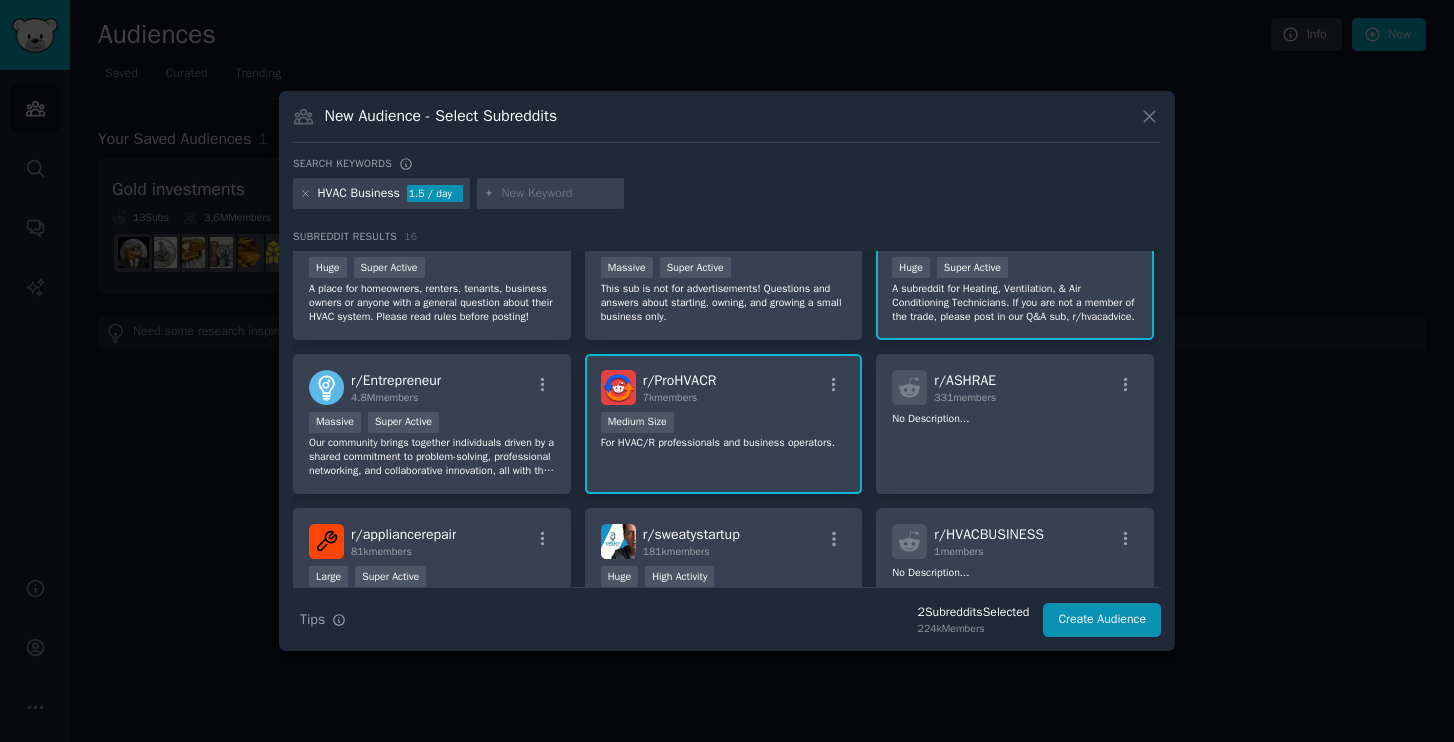 scroll, scrollTop: 0, scrollLeft: 0, axis: both 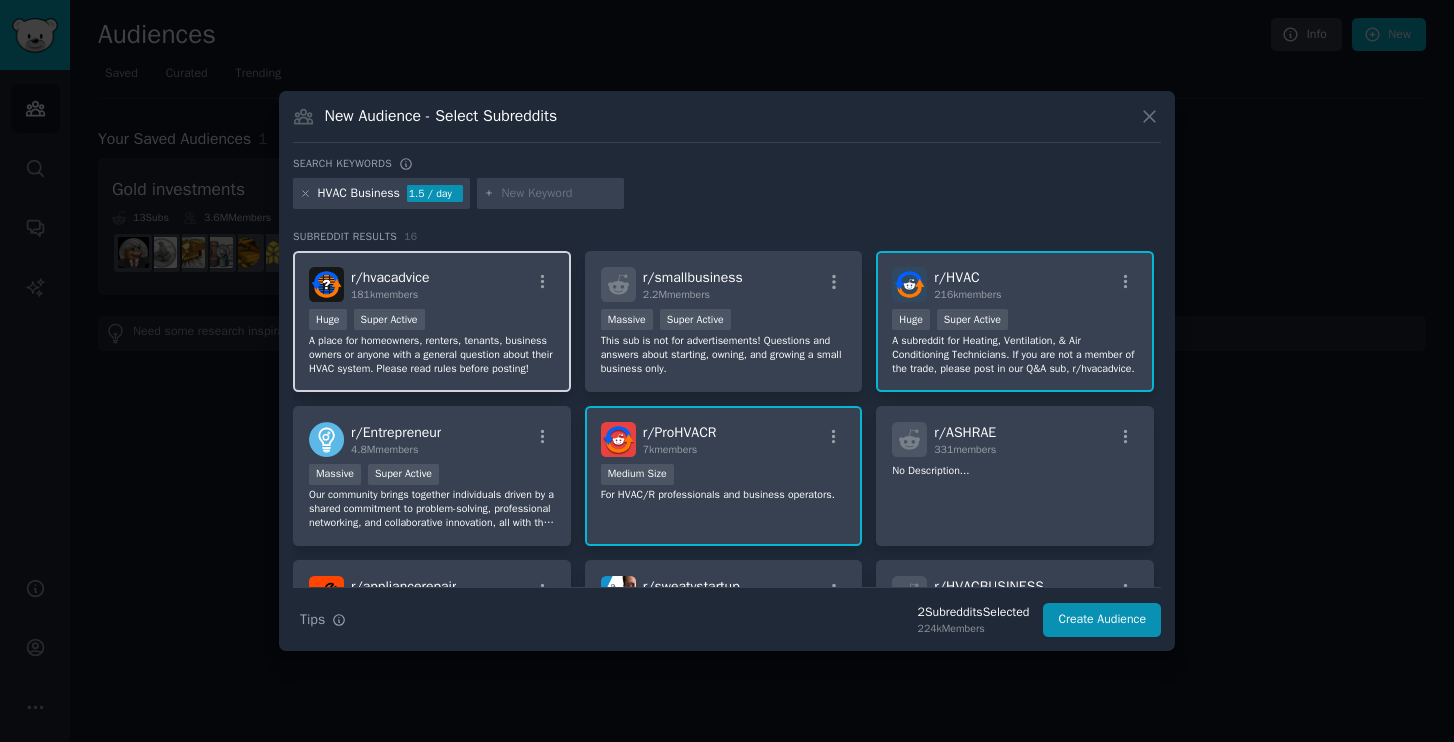 click on "r/ hvacadvice 181k  members" at bounding box center (432, 284) 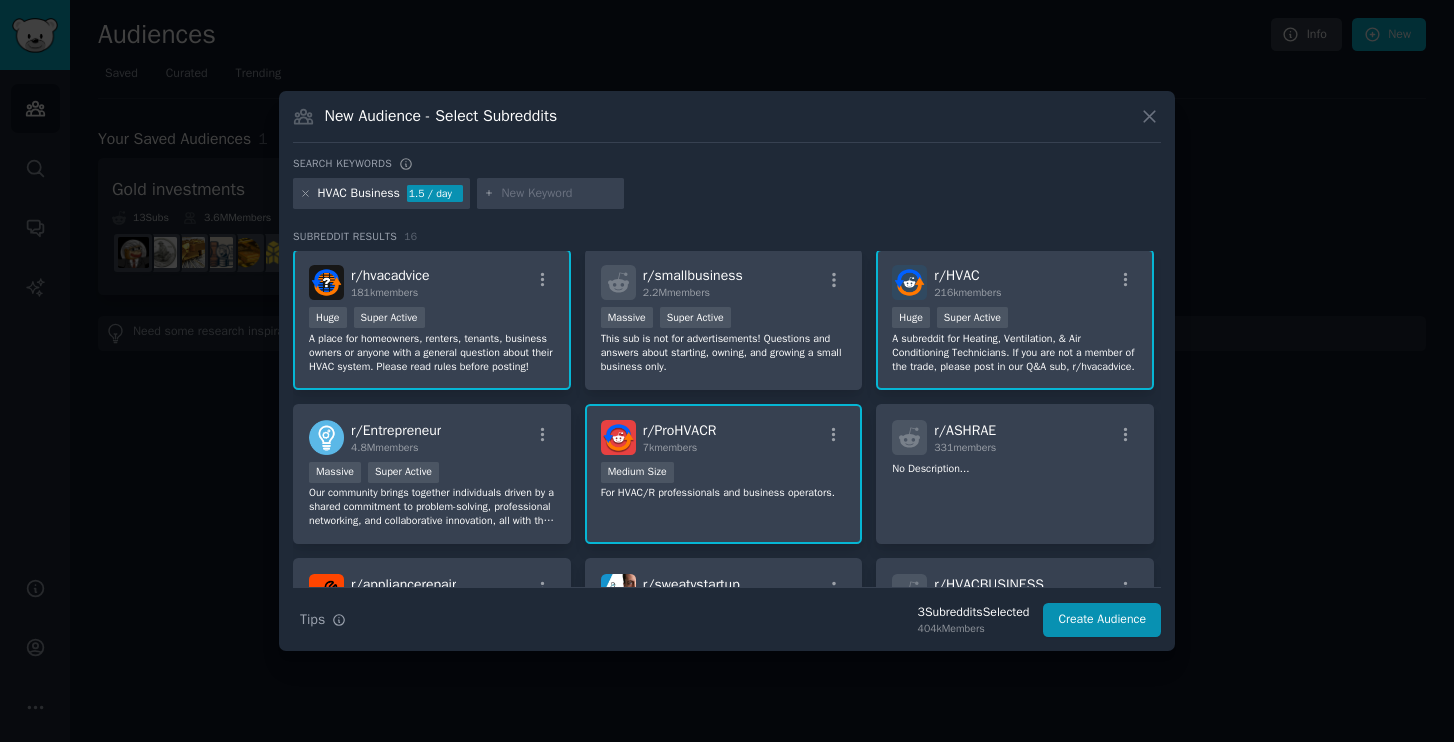 scroll, scrollTop: 0, scrollLeft: 0, axis: both 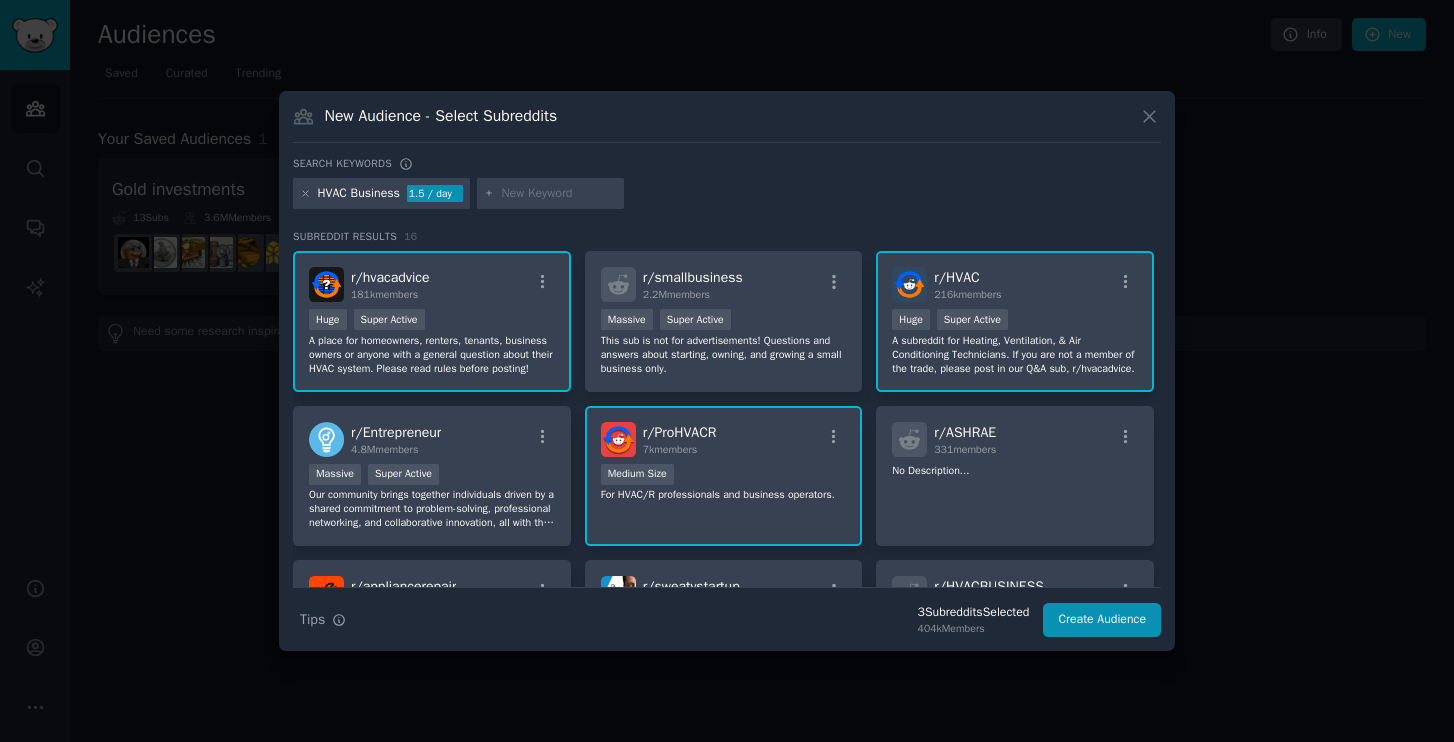 click on "A place for homeowners, renters, tenants, business owners or anyone with a general question about their HVAC system.
Please read rules before posting!" at bounding box center [432, 321] 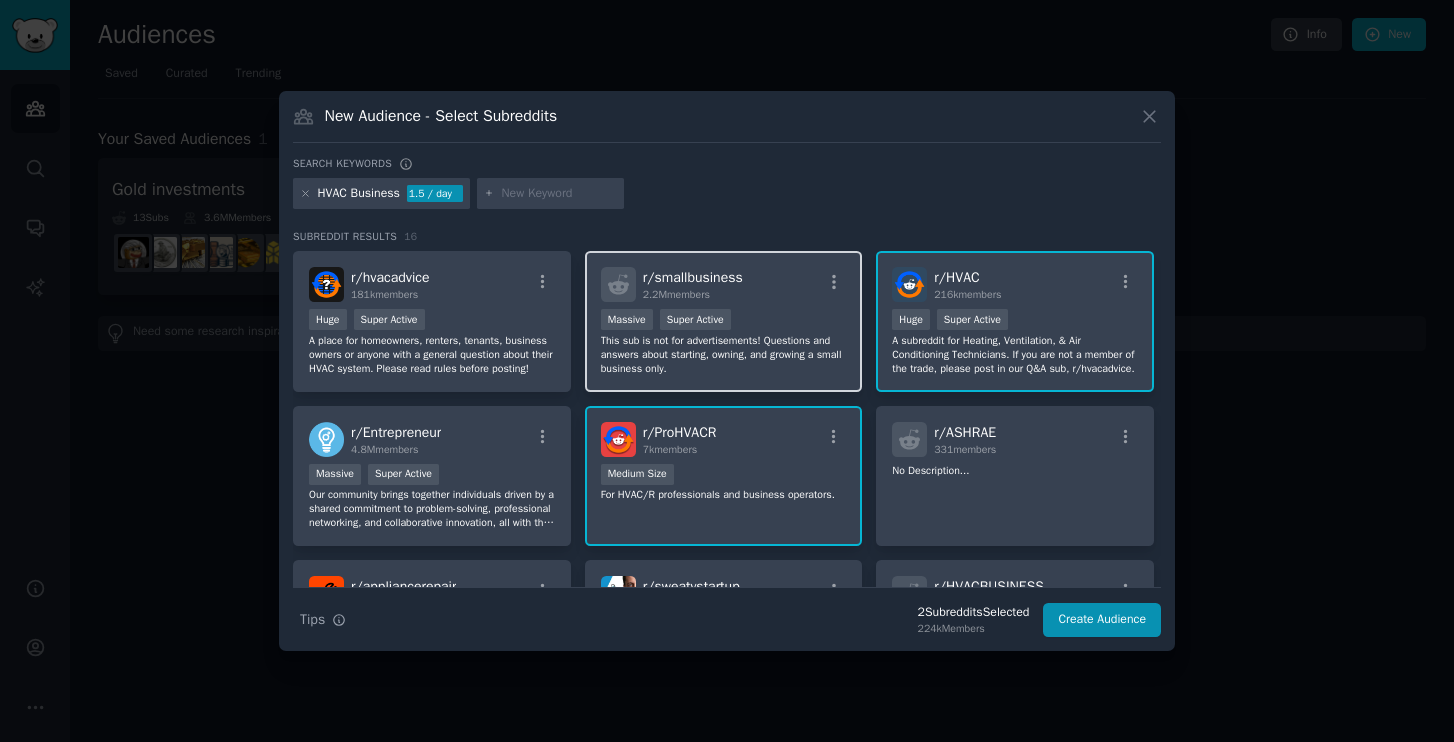 drag, startPoint x: 818, startPoint y: 290, endPoint x: 821, endPoint y: 306, distance: 16.27882 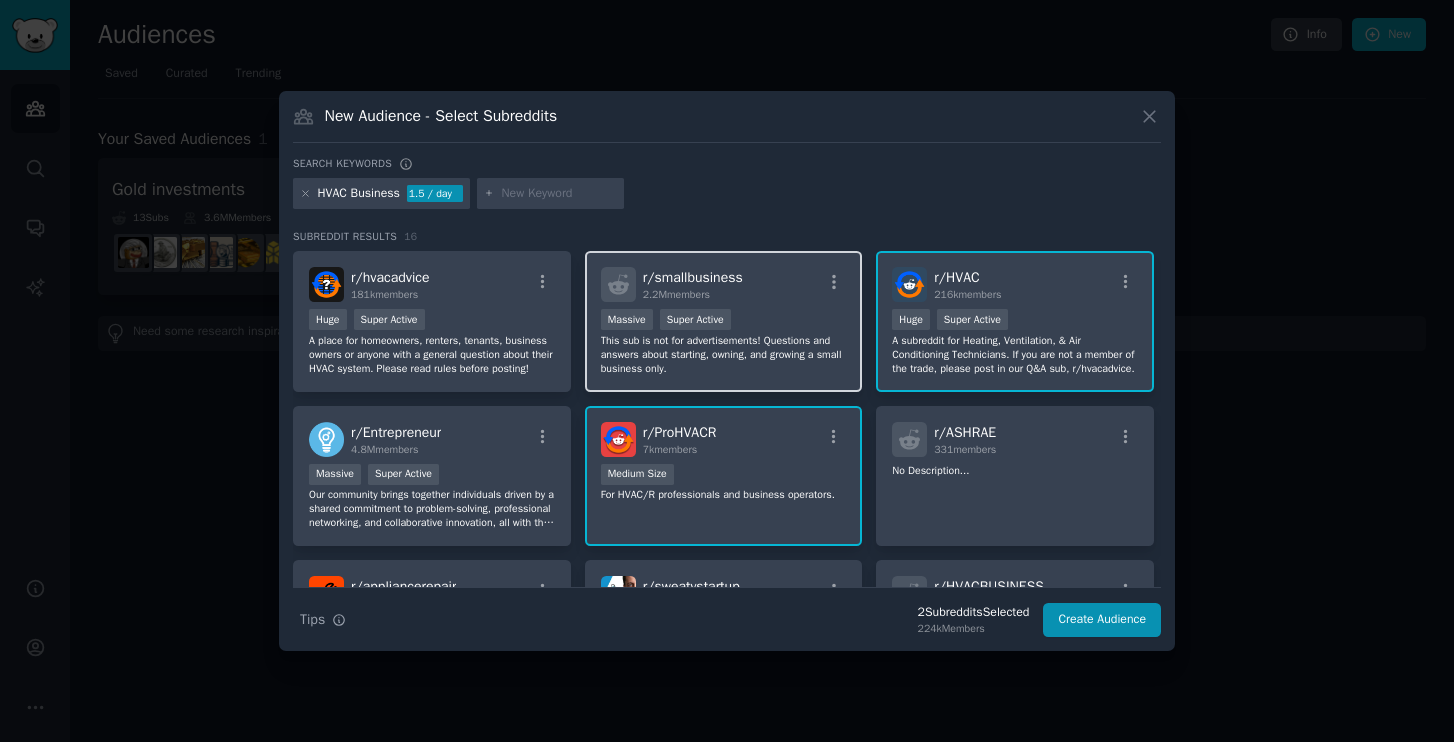 click at bounding box center (834, 282) 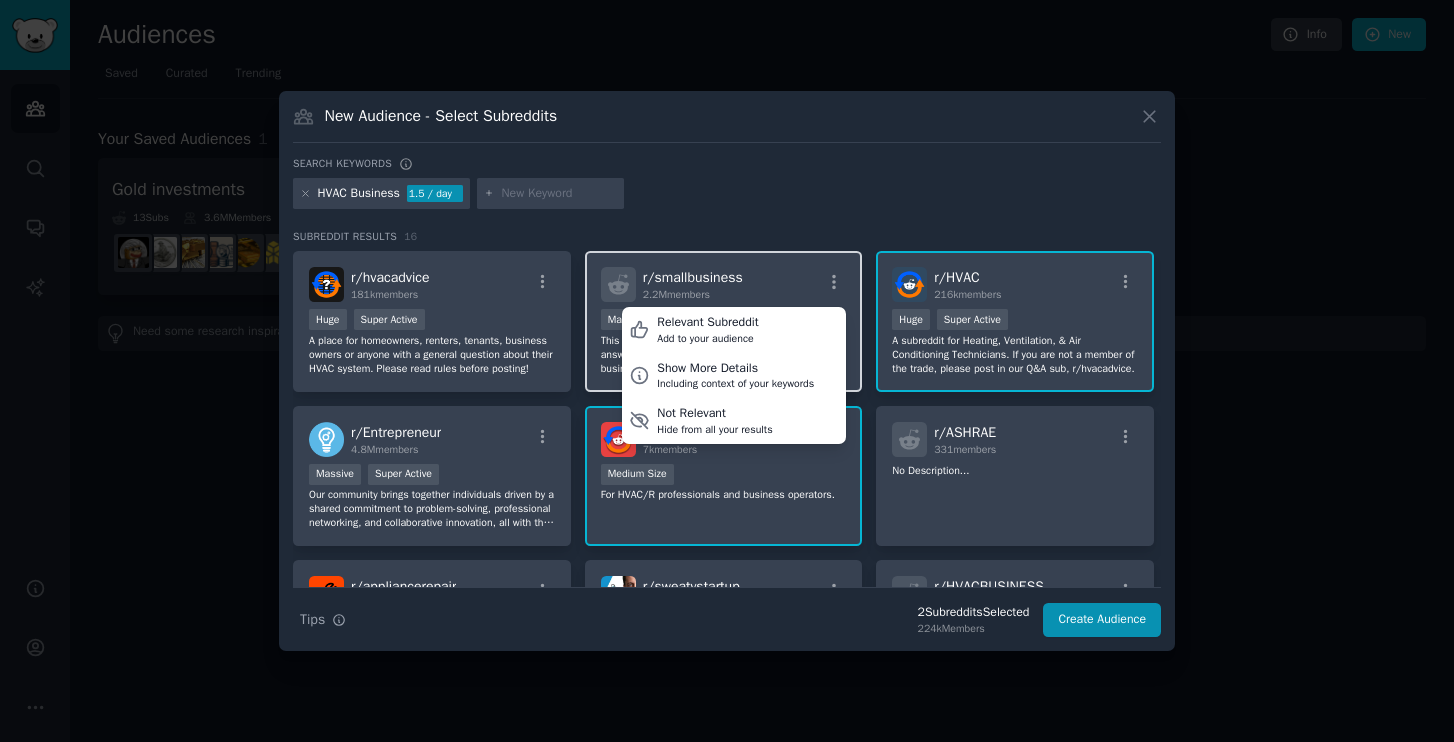 click on "r/ smallbusiness 2.2M  members Relevant Subreddit Add to your audience Show More Details Including context of your keywords Not Relevant Hide from all your results 1,000,000+ members Massive Super Active This sub is not for advertisements! Questions and answers about starting, owning, and growing a small business only." at bounding box center (724, 321) 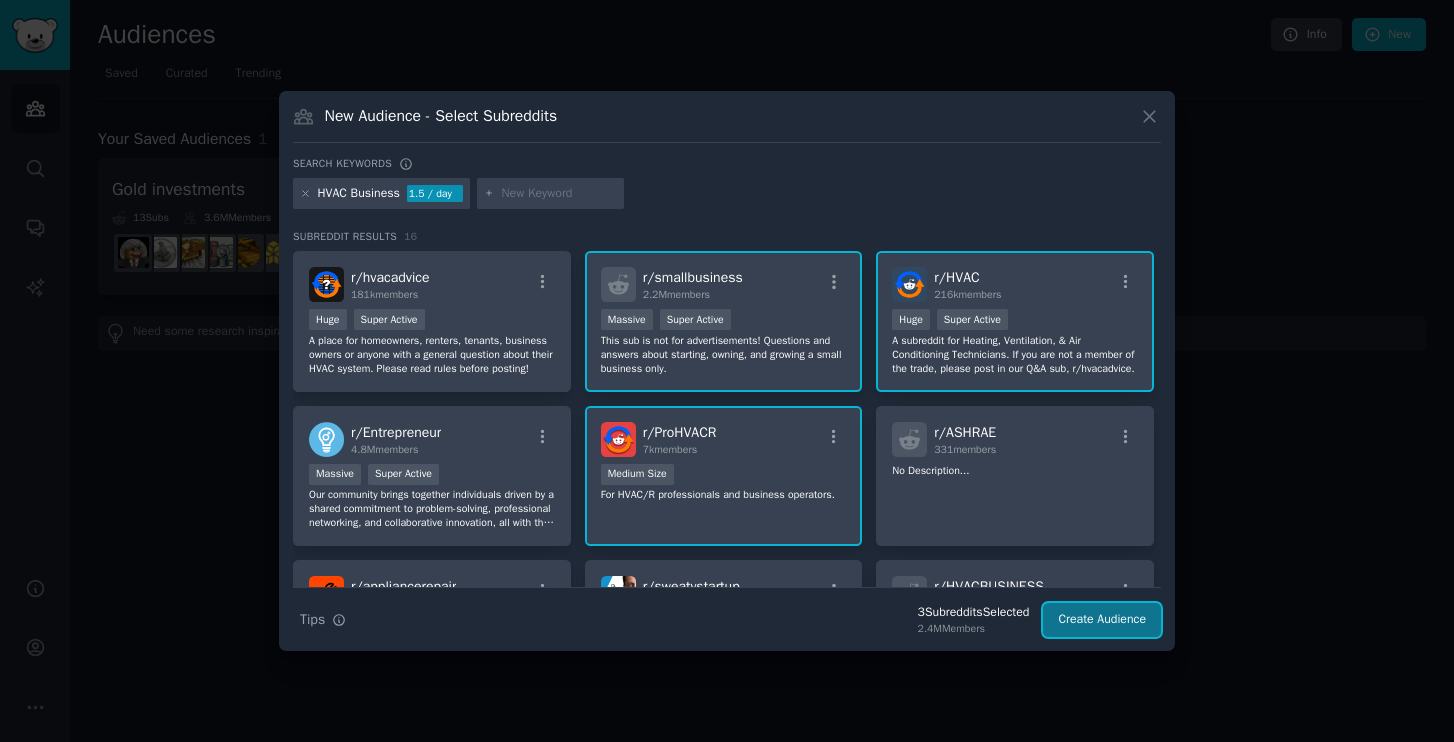 click on "Create Audience" at bounding box center (1102, 620) 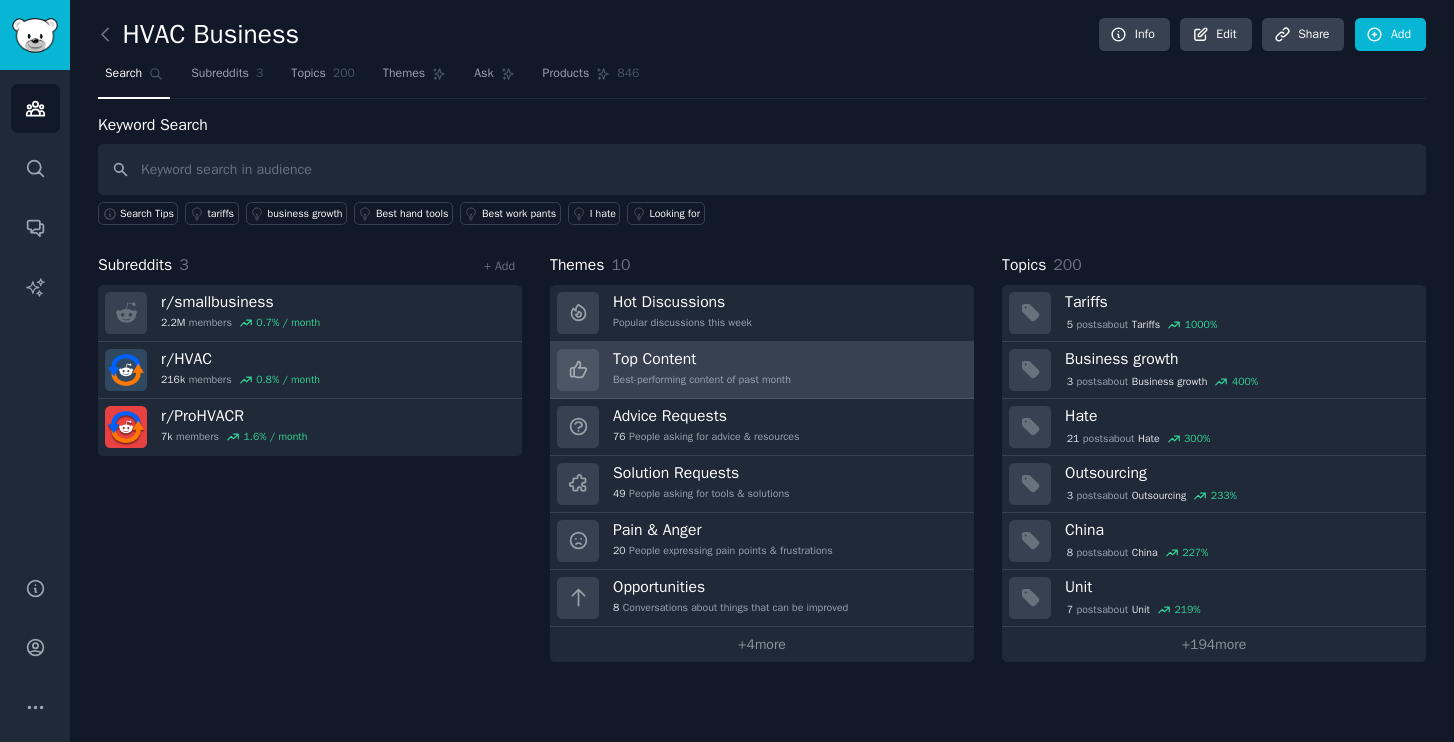 click on "Top Content Best-performing content of past month" at bounding box center (762, 370) 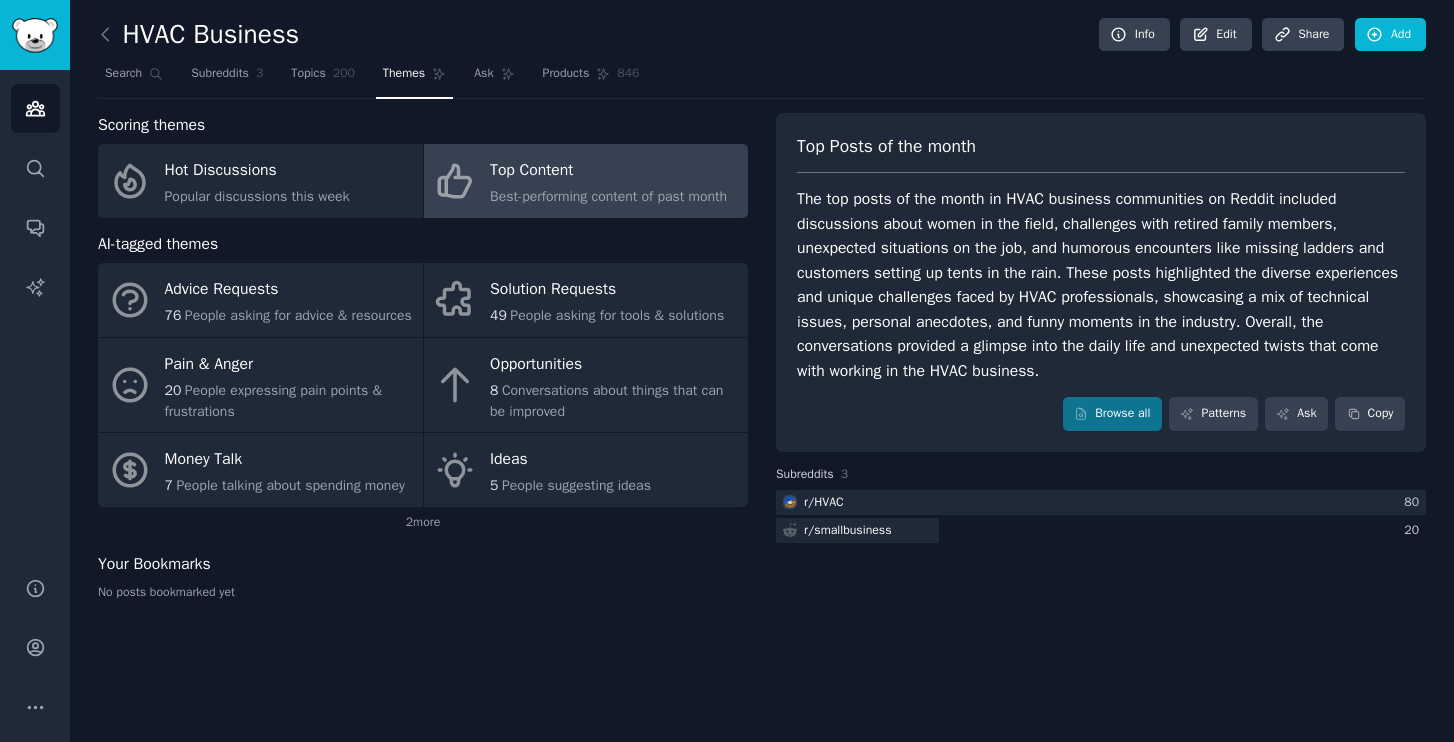 click on "The top posts of the month in HVAC business communities on Reddit included discussions about women in the field, challenges with retired family members, unexpected situations on the job, and humorous encounters like missing ladders and customers setting up tents in the rain. These posts highlighted the diverse experiences and unique challenges faced by HVAC professionals, showcasing a mix of technical issues, personal anecdotes, and funny moments in the industry. Overall, the conversations provided a glimpse into the daily life and unexpected twists that come with working in the HVAC business." at bounding box center (1101, 285) 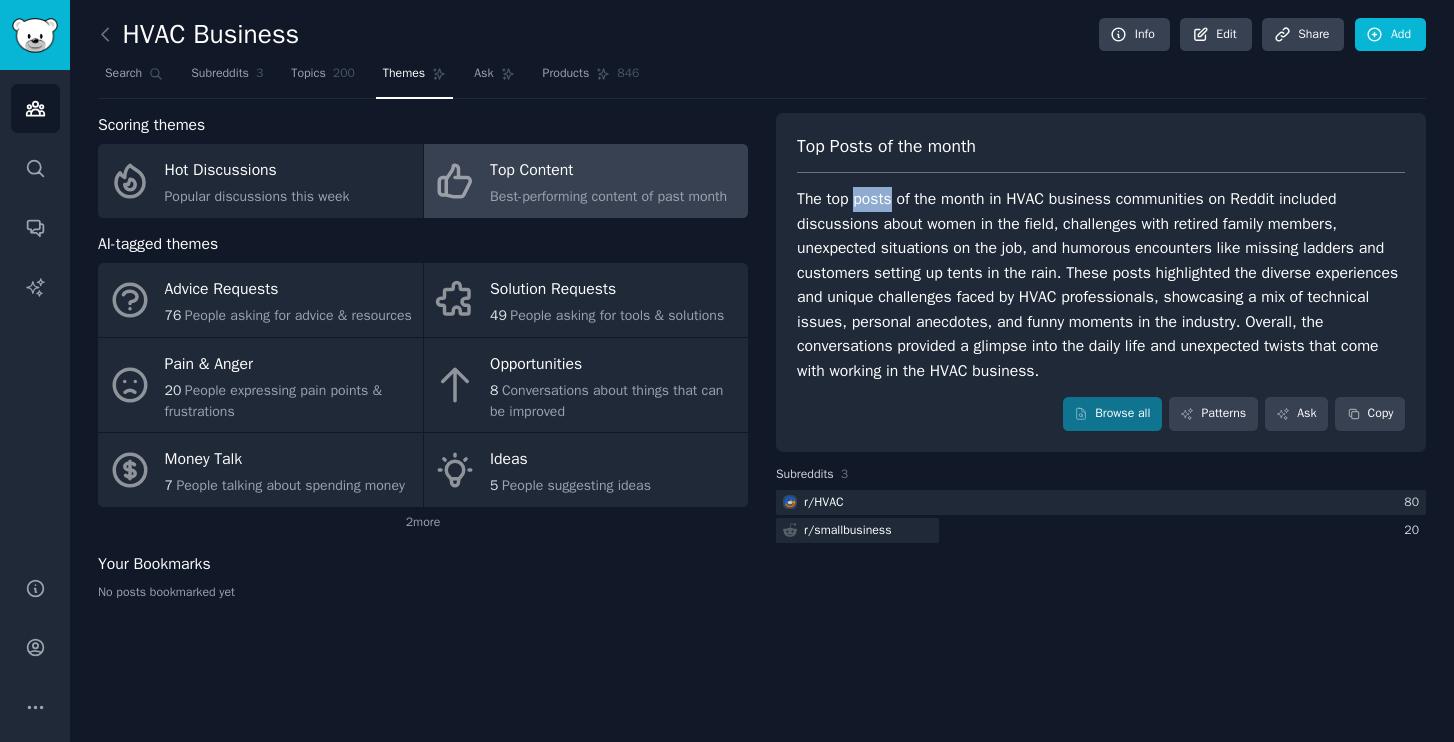 click on "The top posts of the month in HVAC business communities on Reddit included discussions about women in the field, challenges with retired family members, unexpected situations on the job, and humorous encounters like missing ladders and customers setting up tents in the rain. These posts highlighted the diverse experiences and unique challenges faced by HVAC professionals, showcasing a mix of technical issues, personal anecdotes, and funny moments in the industry. Overall, the conversations provided a glimpse into the daily life and unexpected twists that come with working in the HVAC business." at bounding box center (1101, 285) 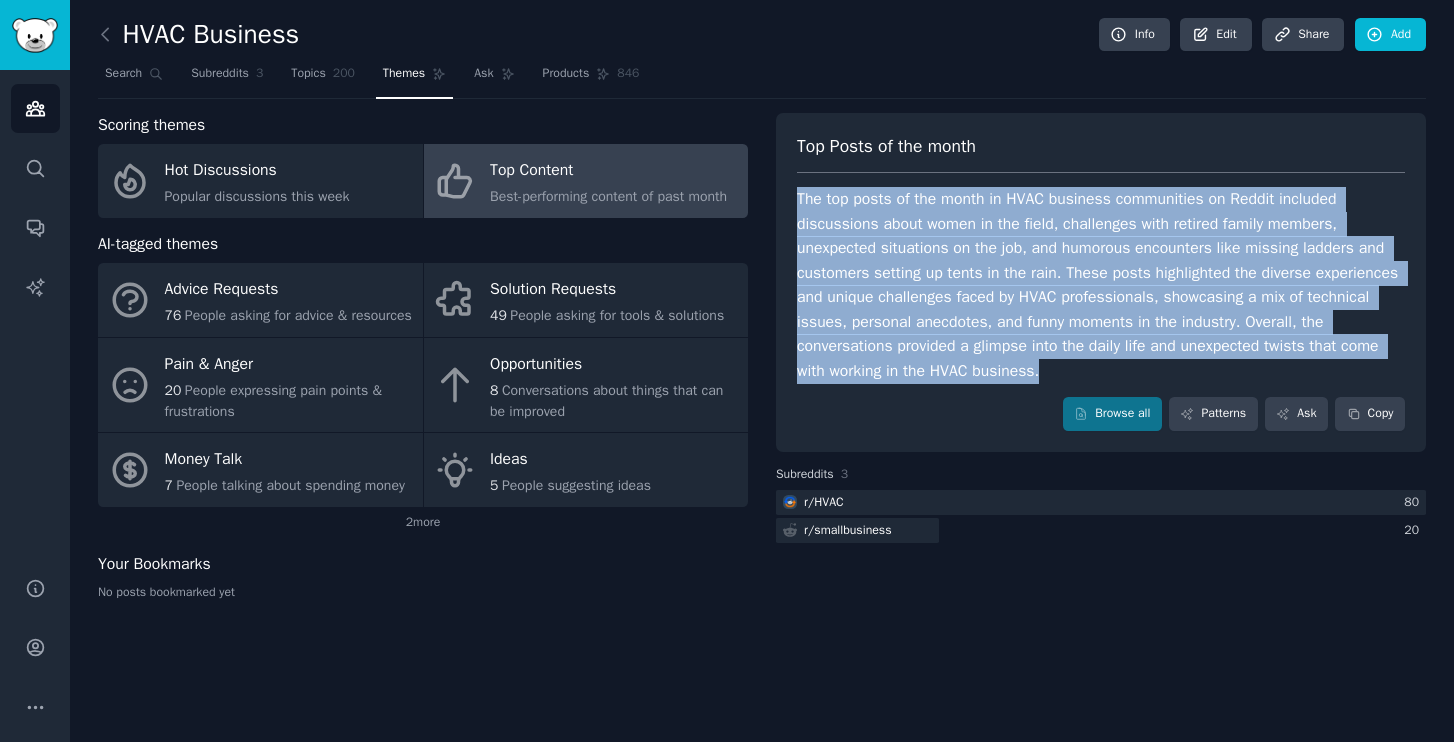 click on "The top posts of the month in HVAC business communities on Reddit included discussions about women in the field, challenges with retired family members, unexpected situations on the job, and humorous encounters like missing ladders and customers setting up tents in the rain. These posts highlighted the diverse experiences and unique challenges faced by HVAC professionals, showcasing a mix of technical issues, personal anecdotes, and funny moments in the industry. Overall, the conversations provided a glimpse into the daily life and unexpected twists that come with working in the HVAC business." at bounding box center [1101, 285] 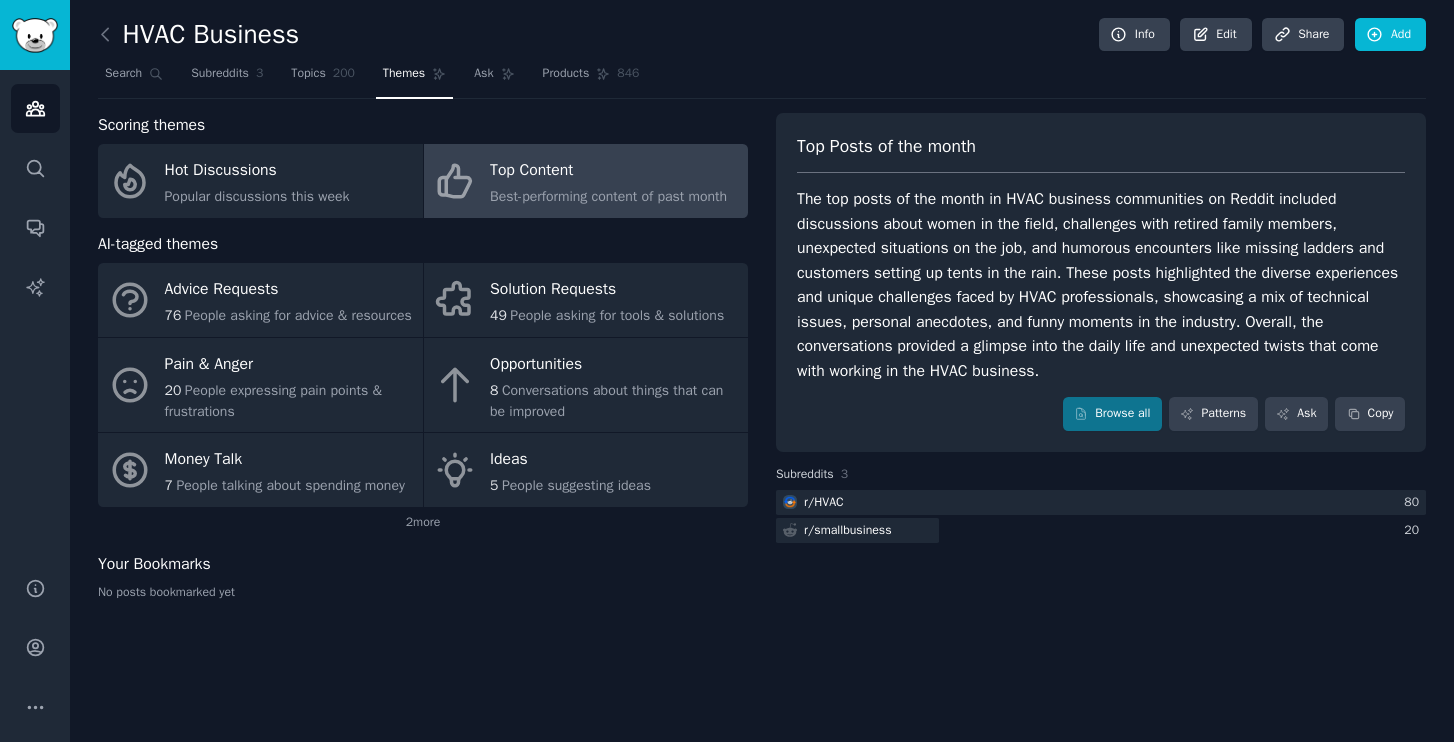 click on "Top Posts of the month The top posts of the month in HVAC business communities on Reddit included discussions about women in the field, challenges with retired family members, unexpected situations on the job, and humorous encounters like missing ladders and customers setting up tents in the rain. These posts highlighted the diverse experiences and unique challenges faced by HVAC professionals, showcasing a mix of technical issues, personal anecdotes, and funny moments in the industry. Overall, the conversations provided a glimpse into the daily life and unexpected twists that come with working in the HVAC business. Browse all Patterns Ask Copy Subreddits 3 r/ HVAC 80 r/ smallbusiness 20" at bounding box center (1101, 364) 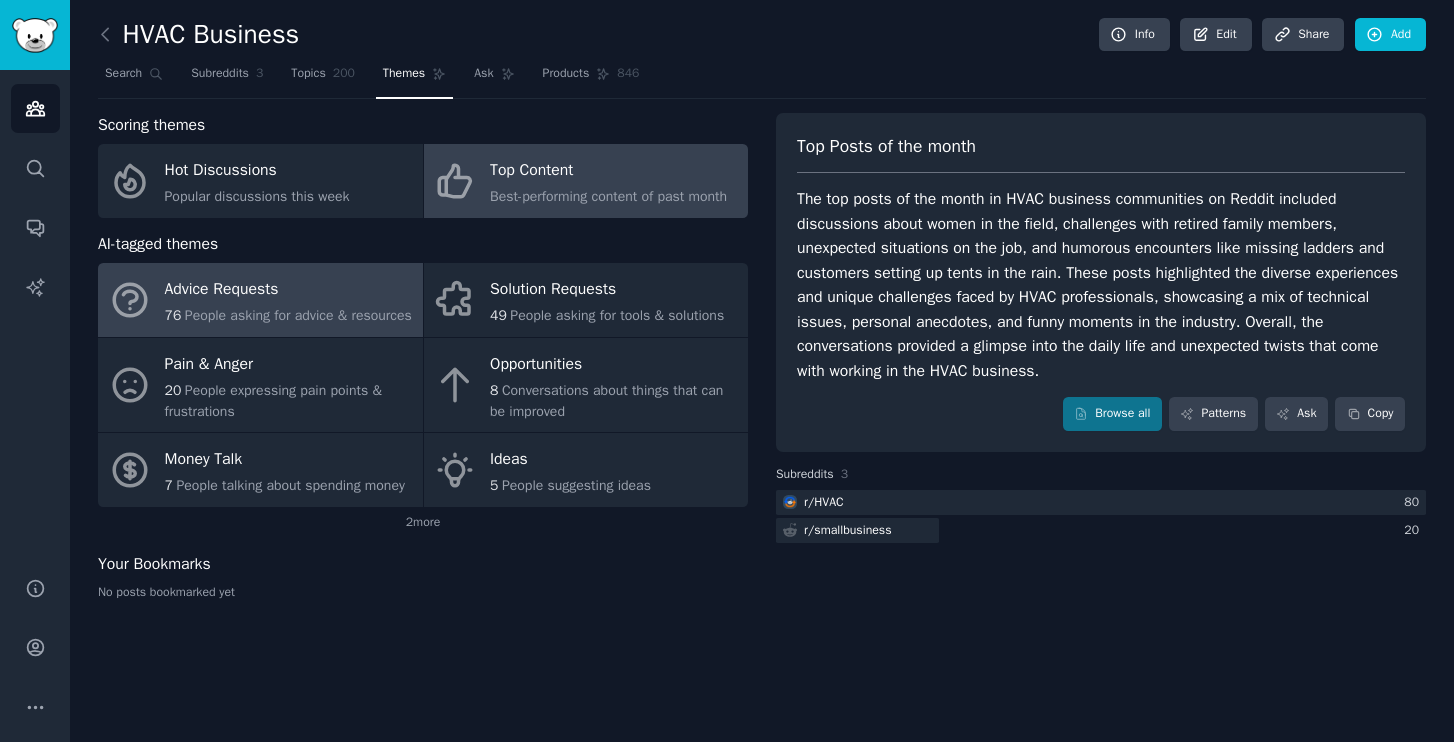 click on "Advice Requests" at bounding box center (288, 290) 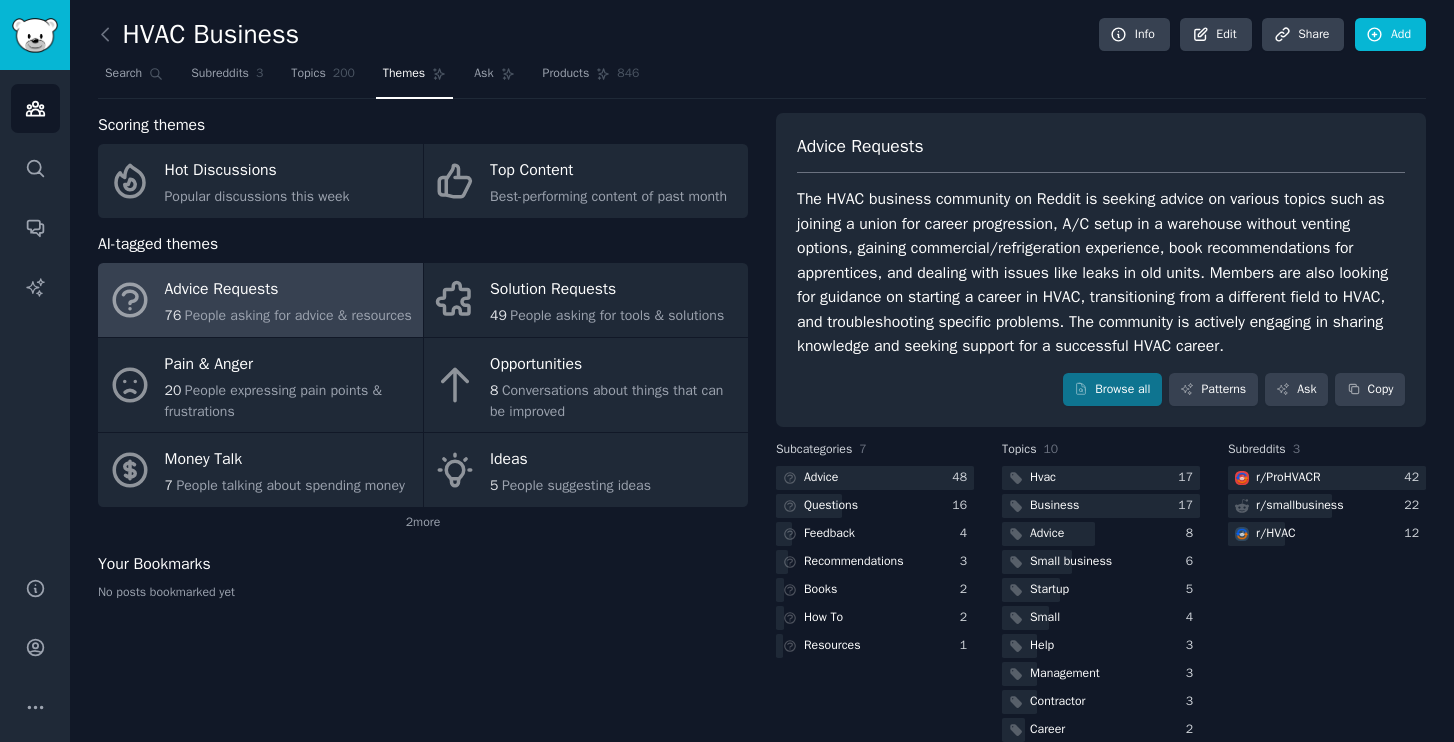 click on "The HVAC business community on Reddit is seeking advice on various topics such as joining a union for career progression, A/C setup in a warehouse without venting options, gaining commercial/refrigeration experience, book recommendations for apprentices, and dealing with issues like leaks in old units. Members are also looking for guidance on starting a career in HVAC, transitioning from a different field to HVAC, and troubleshooting specific problems. The community is actively engaging in sharing knowledge and seeking support for a successful HVAC career." at bounding box center (1101, 273) 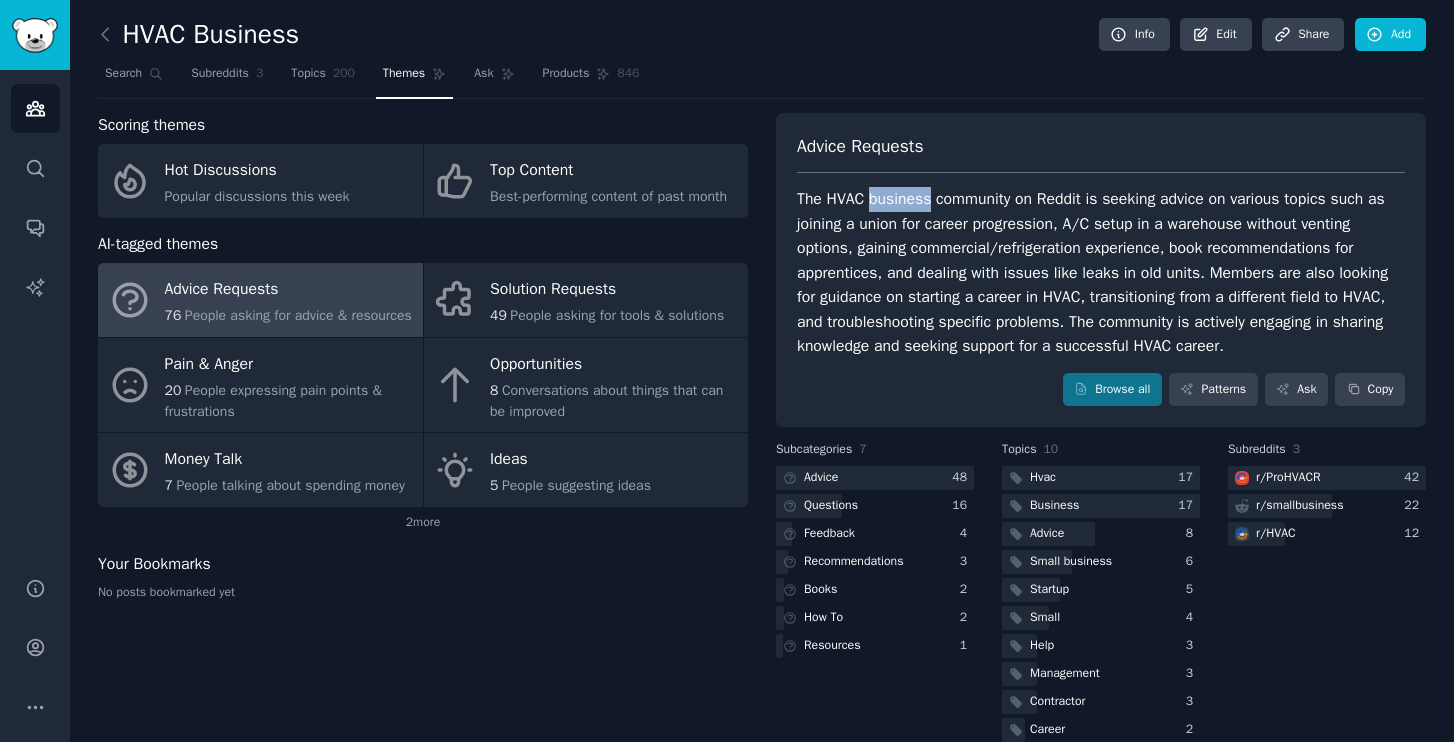 click on "The HVAC business community on Reddit is seeking advice on various topics such as joining a union for career progression, A/C setup in a warehouse without venting options, gaining commercial/refrigeration experience, book recommendations for apprentices, and dealing with issues like leaks in old units. Members are also looking for guidance on starting a career in HVAC, transitioning from a different field to HVAC, and troubleshooting specific problems. The community is actively engaging in sharing knowledge and seeking support for a successful HVAC career." at bounding box center [1101, 273] 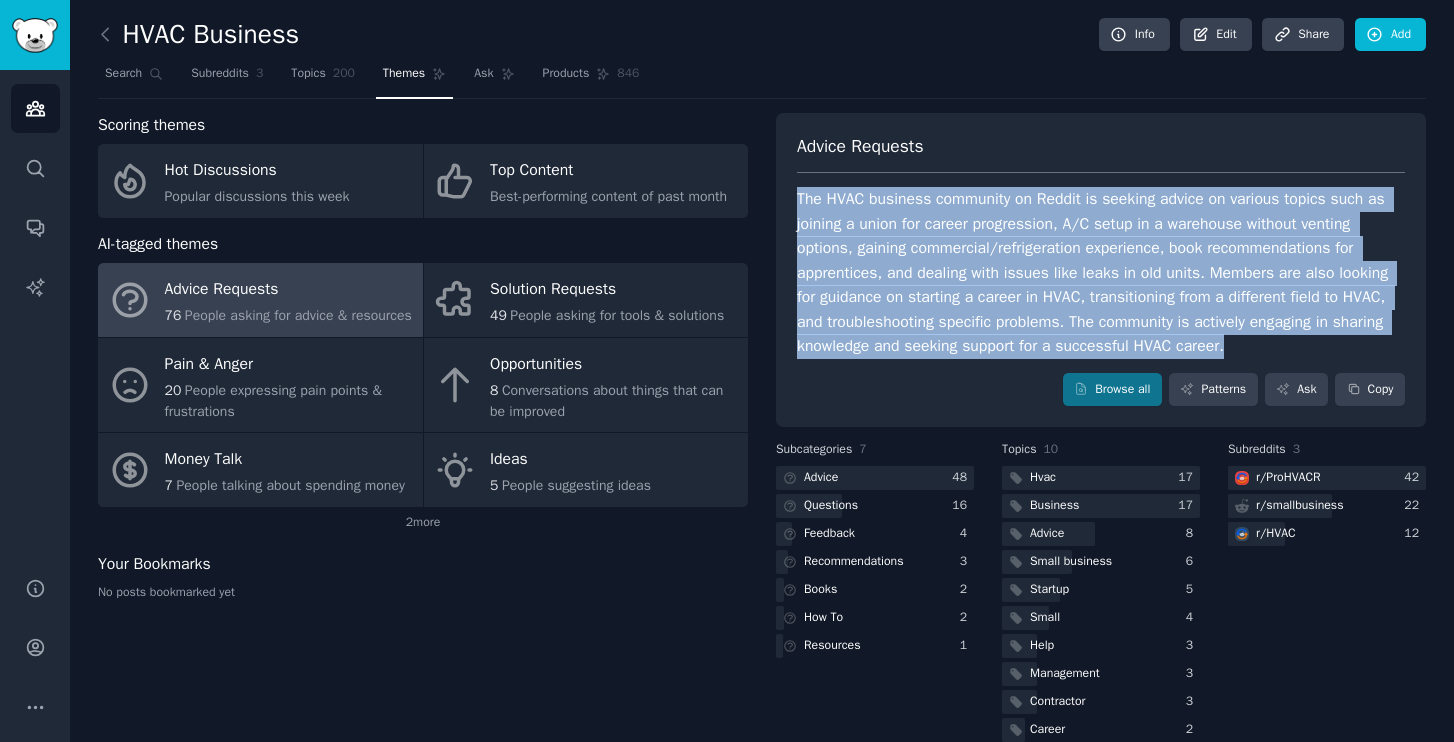 click on "The HVAC business community on Reddit is seeking advice on various topics such as joining a union for career progression, A/C setup in a warehouse without venting options, gaining commercial/refrigeration experience, book recommendations for apprentices, and dealing with issues like leaks in old units. Members are also looking for guidance on starting a career in HVAC, transitioning from a different field to HVAC, and troubleshooting specific problems. The community is actively engaging in sharing knowledge and seeking support for a successful HVAC career." at bounding box center [1101, 273] 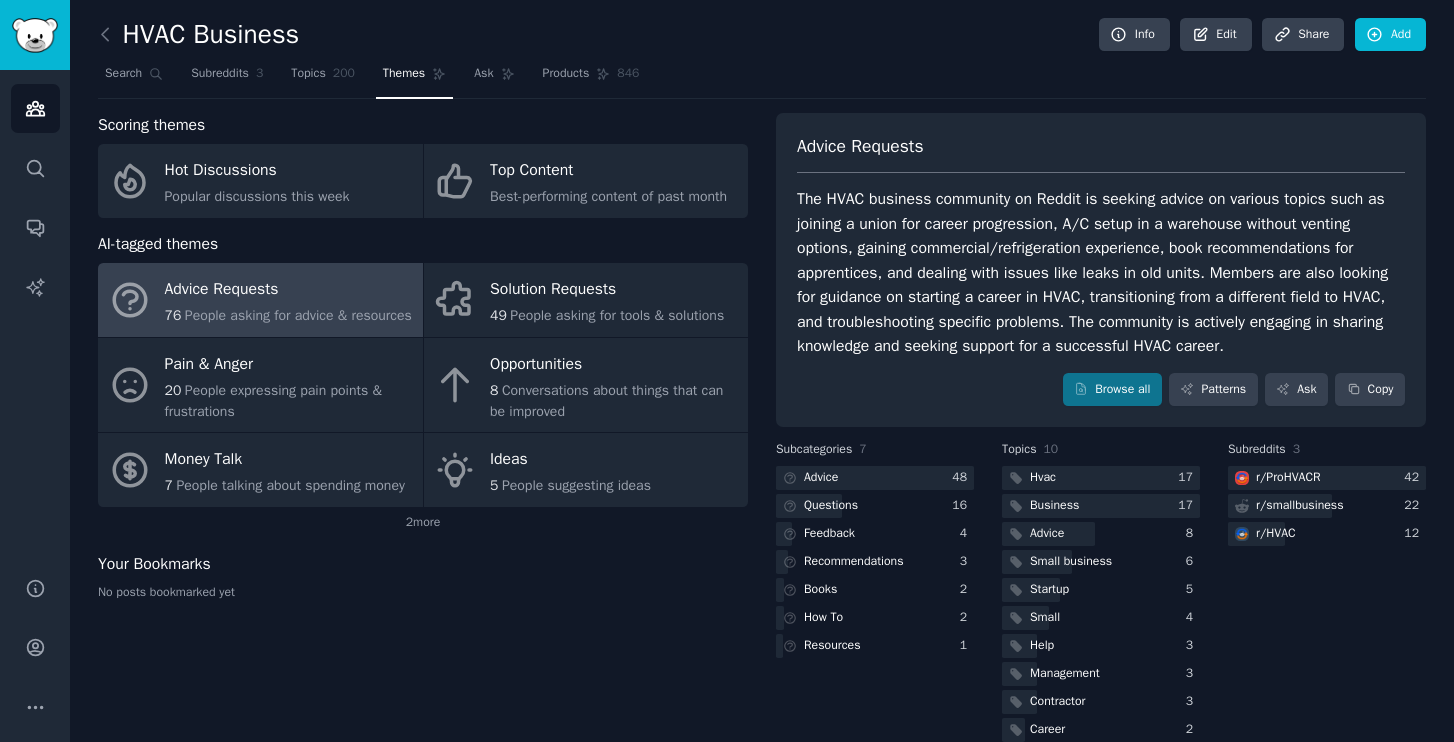 click on "Browse all Patterns Ask Copy" at bounding box center [1101, 390] 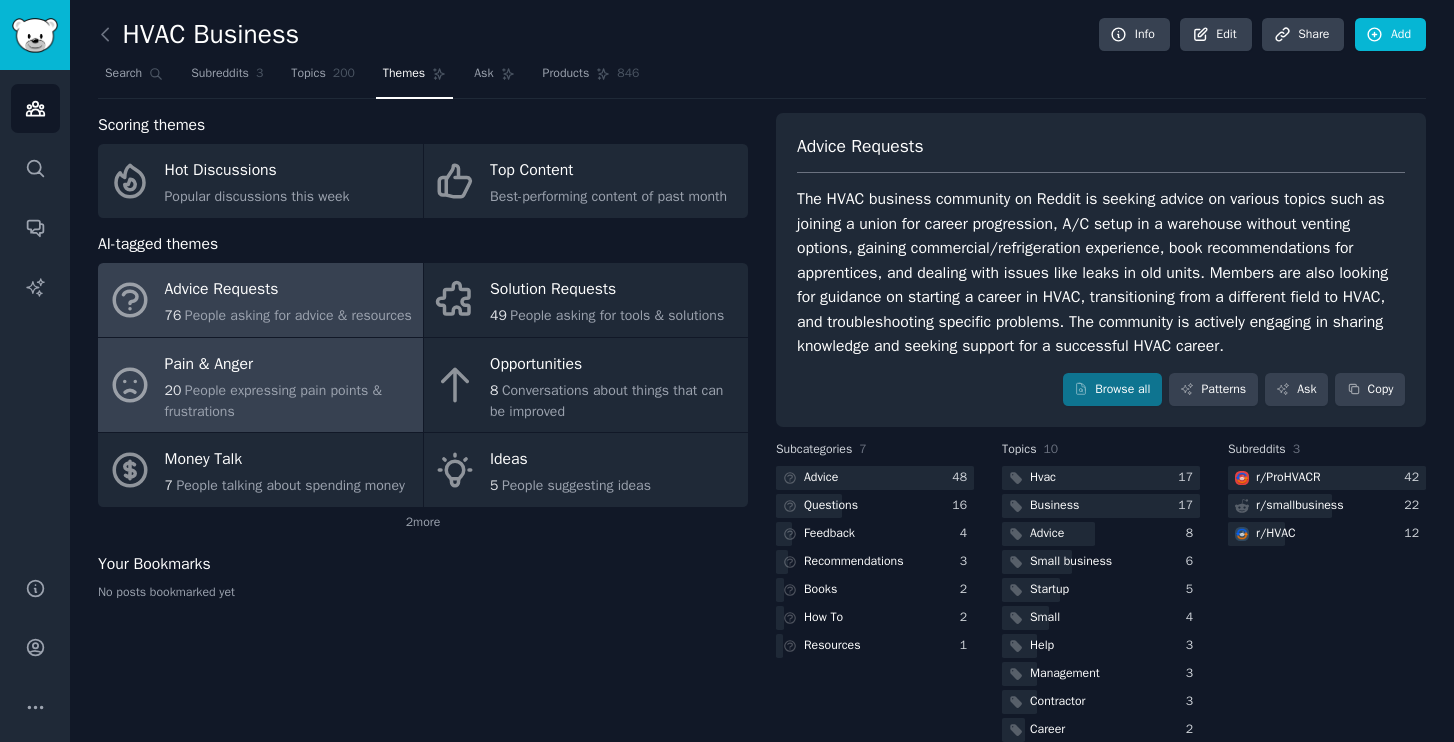 click on "People expressing pain points & frustrations" at bounding box center [273, 401] 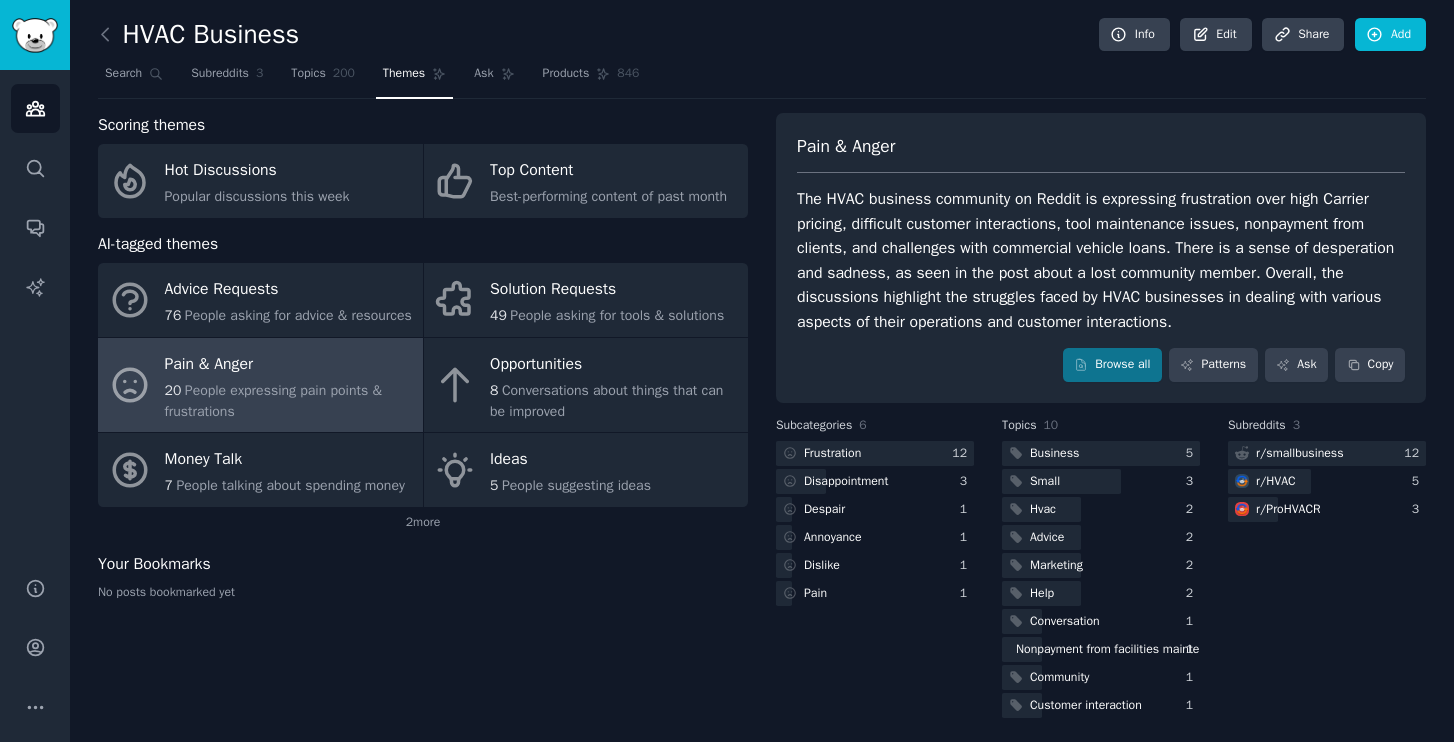 click on "The HVAC business community on Reddit is expressing frustration over high Carrier pricing, difficult customer interactions, tool maintenance issues, nonpayment from clients, and challenges with commercial vehicle loans. There is a sense of desperation and sadness, as seen in the post about a lost community member. Overall, the discussions highlight the struggles faced by HVAC businesses in dealing with various aspects of their operations and customer interactions." at bounding box center (1101, 260) 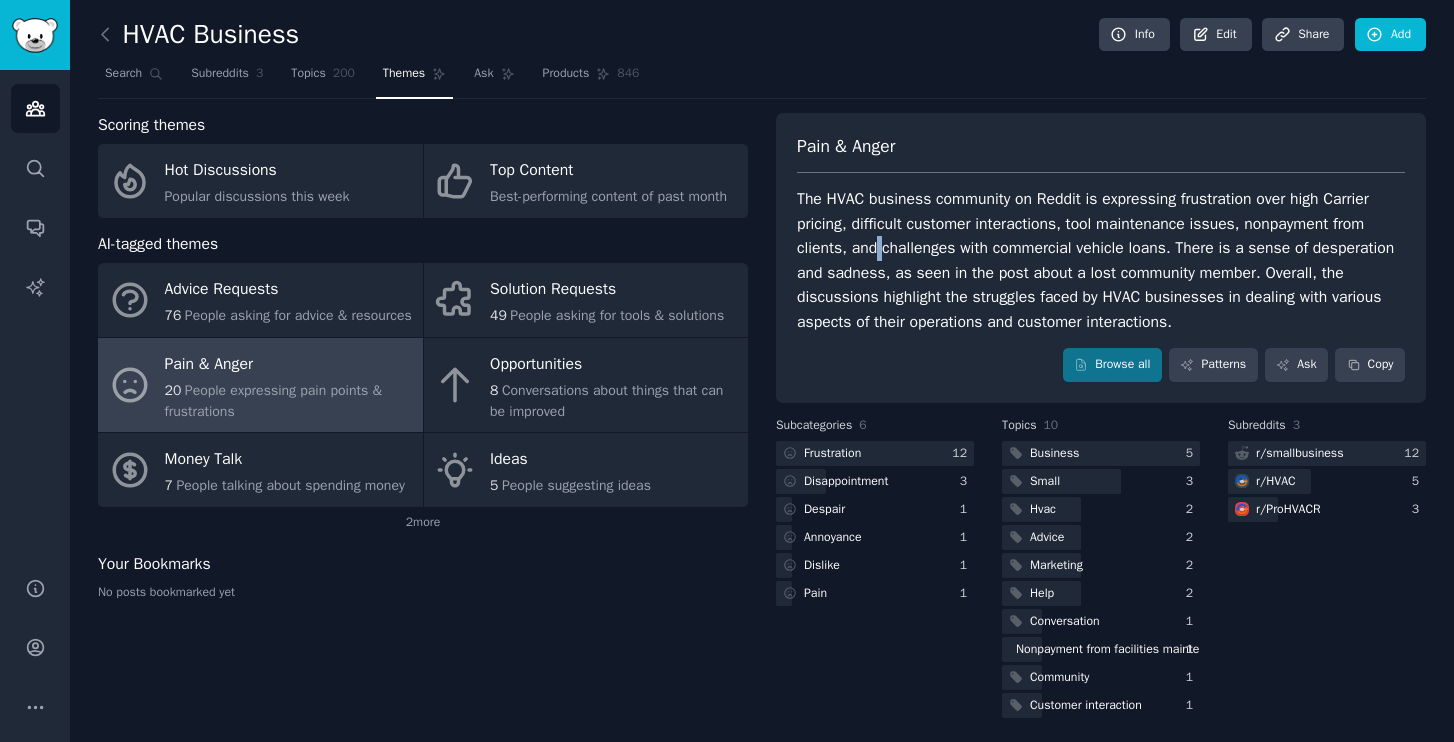click on "The HVAC business community on Reddit is expressing frustration over high Carrier pricing, difficult customer interactions, tool maintenance issues, nonpayment from clients, and challenges with commercial vehicle loans. There is a sense of desperation and sadness, as seen in the post about a lost community member. Overall, the discussions highlight the struggles faced by HVAC businesses in dealing with various aspects of their operations and customer interactions." at bounding box center [1101, 260] 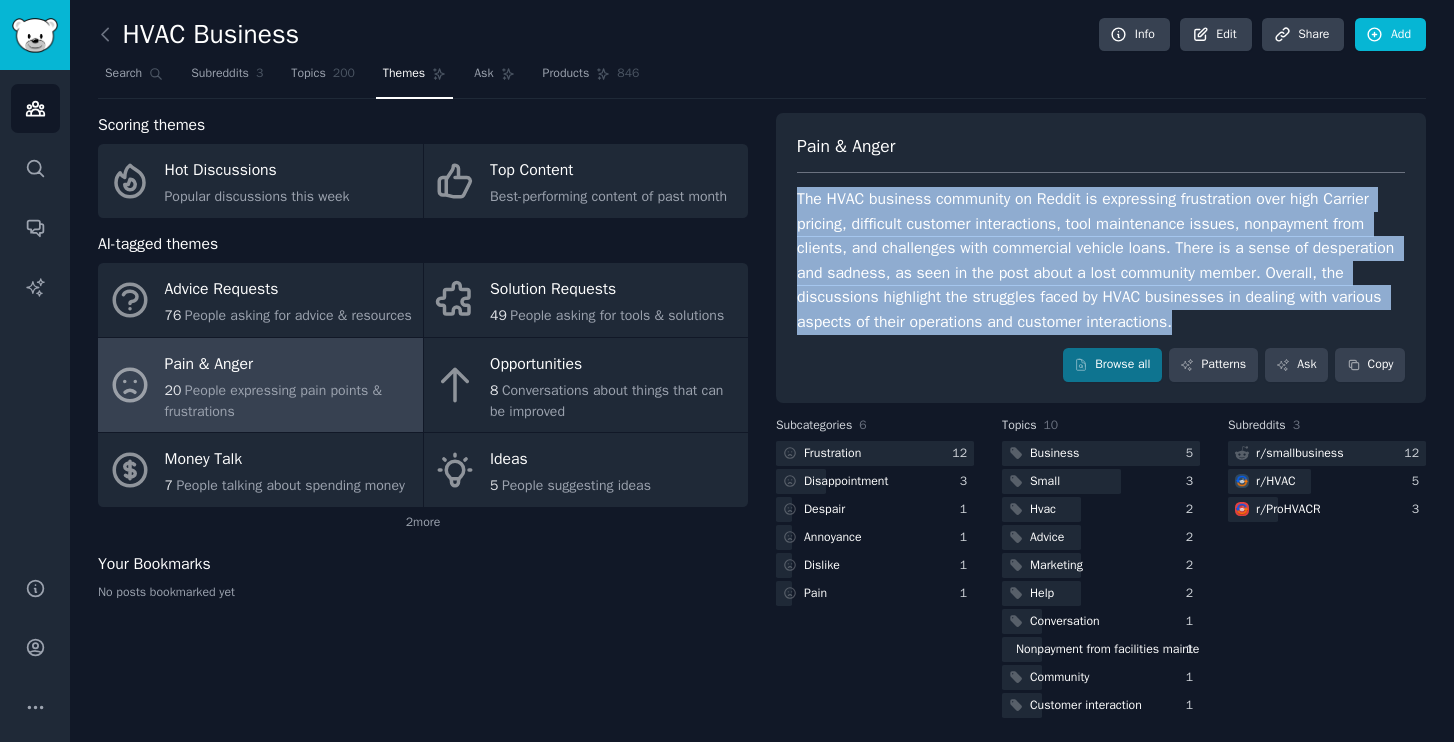 click on "The HVAC business community on Reddit is expressing frustration over high Carrier pricing, difficult customer interactions, tool maintenance issues, nonpayment from clients, and challenges with commercial vehicle loans. There is a sense of desperation and sadness, as seen in the post about a lost community member. Overall, the discussions highlight the struggles faced by HVAC businesses in dealing with various aspects of their operations and customer interactions." at bounding box center (1101, 260) 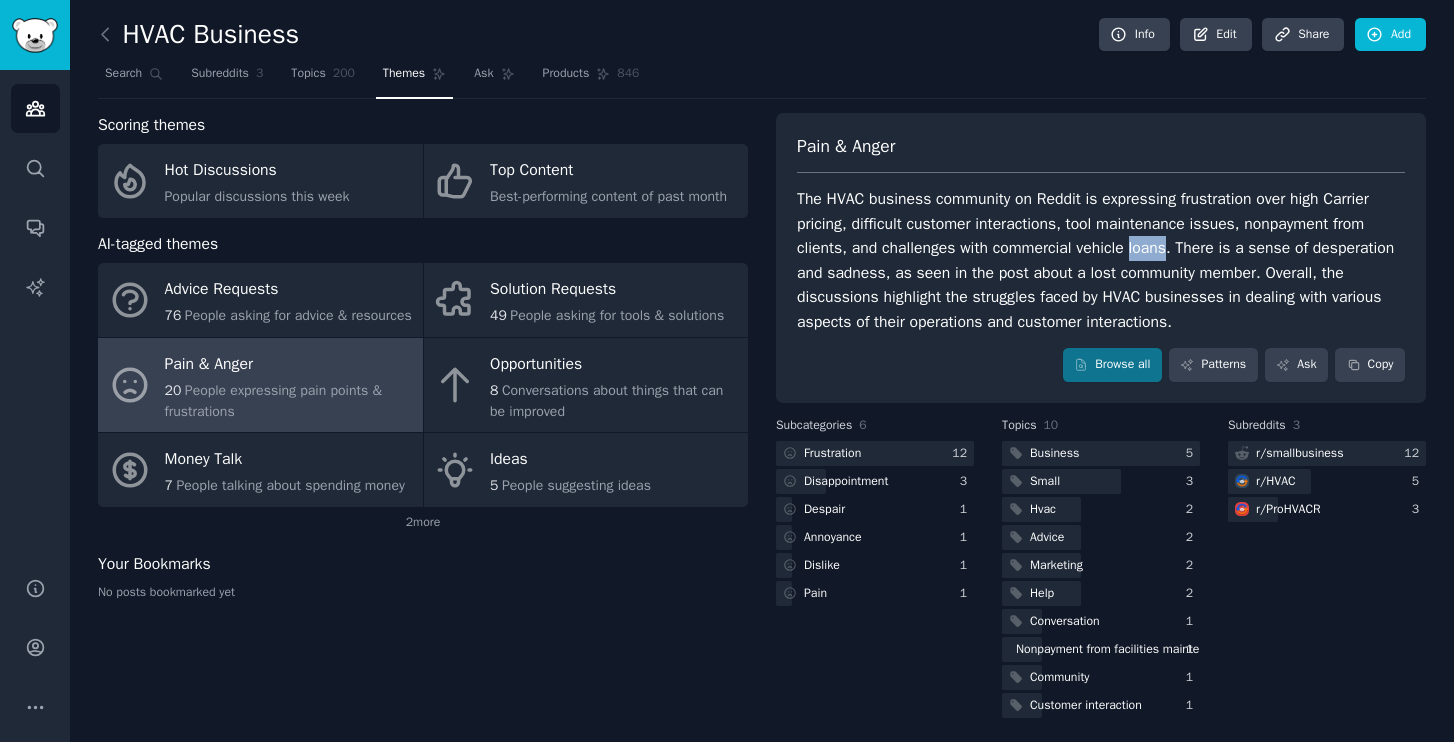 click on "The HVAC business community on Reddit is expressing frustration over high Carrier pricing, difficult customer interactions, tool maintenance issues, nonpayment from clients, and challenges with commercial vehicle loans. There is a sense of desperation and sadness, as seen in the post about a lost community member. Overall, the discussions highlight the struggles faced by HVAC businesses in dealing with various aspects of their operations and customer interactions." at bounding box center [1101, 260] 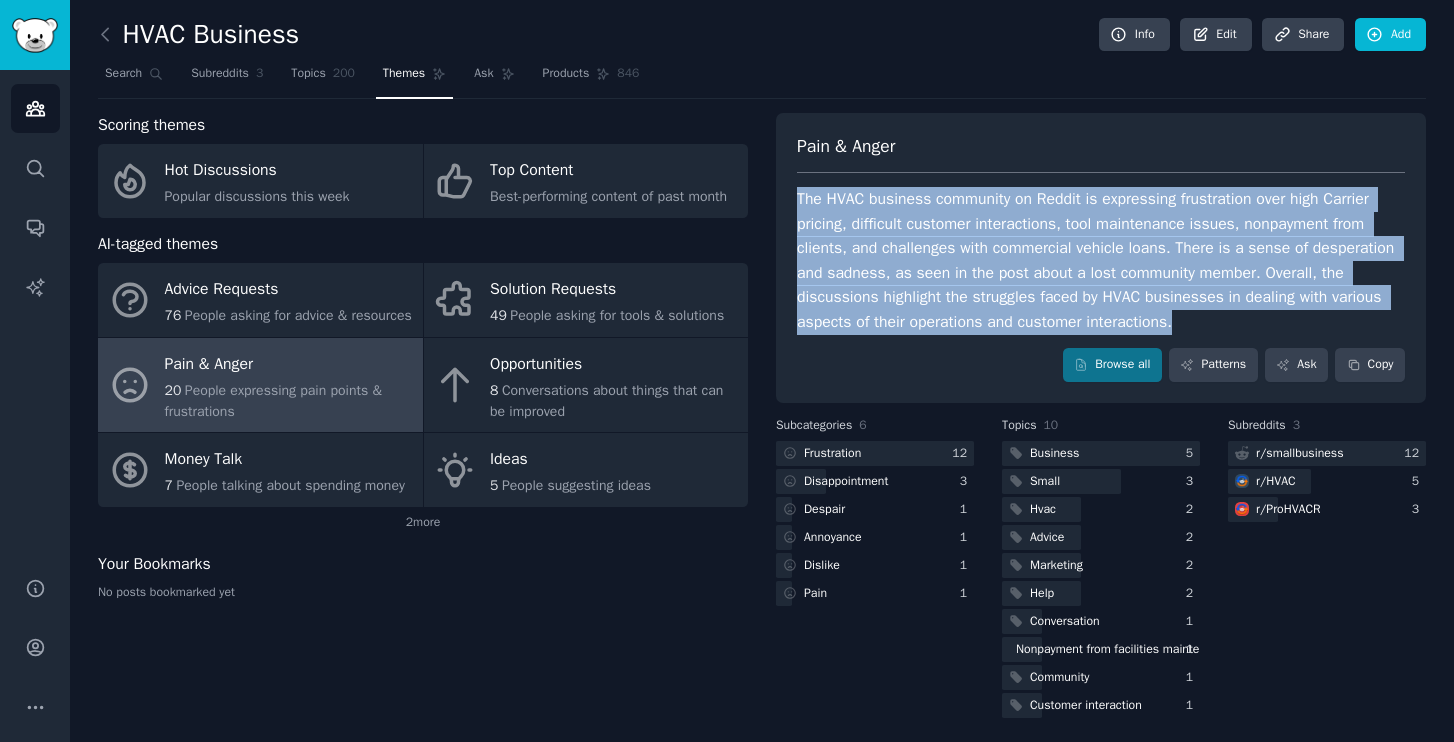 click on "The HVAC business community on Reddit is expressing frustration over high Carrier pricing, difficult customer interactions, tool maintenance issues, nonpayment from clients, and challenges with commercial vehicle loans. There is a sense of desperation and sadness, as seen in the post about a lost community member. Overall, the discussions highlight the struggles faced by HVAC businesses in dealing with various aspects of their operations and customer interactions." at bounding box center [1101, 260] 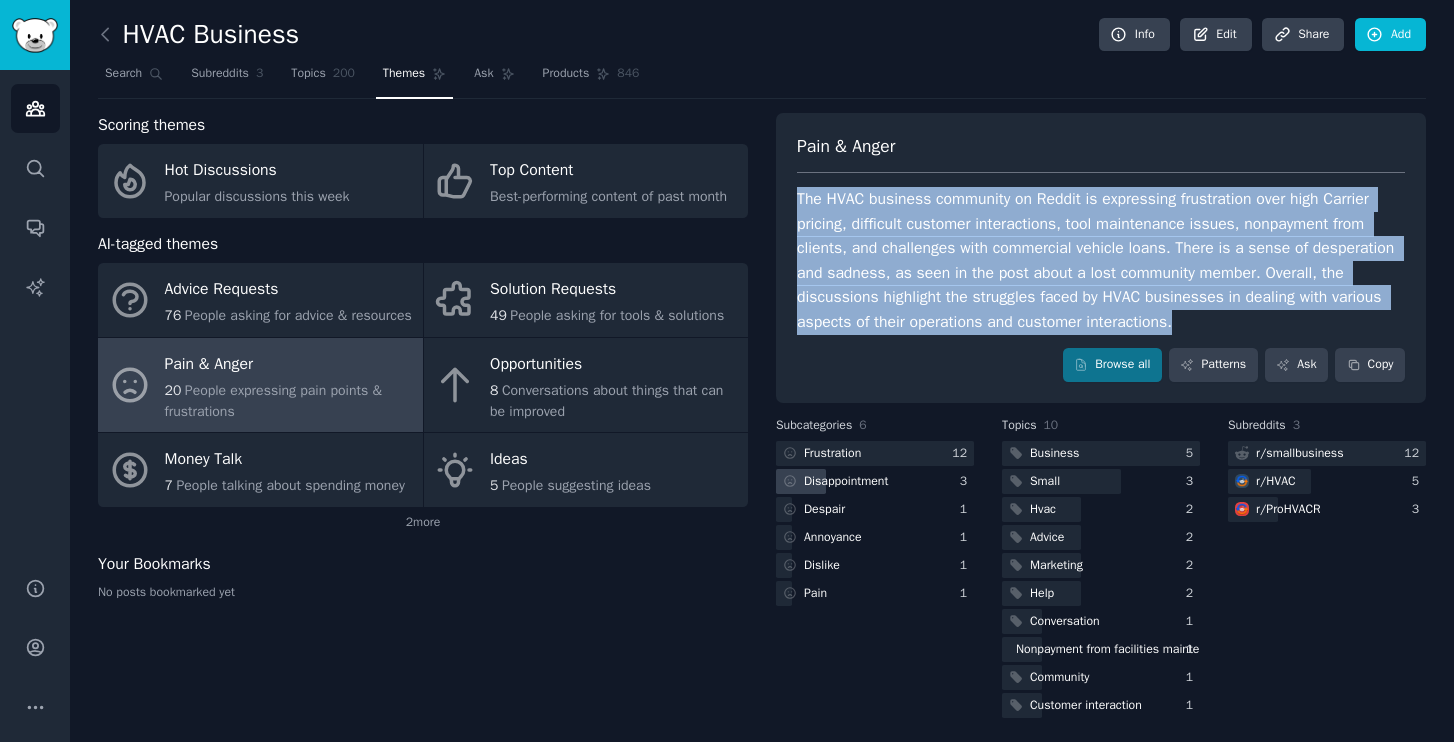 copy on "The HVAC business community on Reddit is expressing frustration over high Carrier pricing, difficult customer interactions, tool maintenance issues, nonpayment from clients, and challenges with commercial vehicle loans. There is a sense of desperation and sadness, as seen in the post about a lost community member. Overall, the discussions highlight the struggles faced by HVAC businesses in dealing with various aspects of their operations and customer interactions." 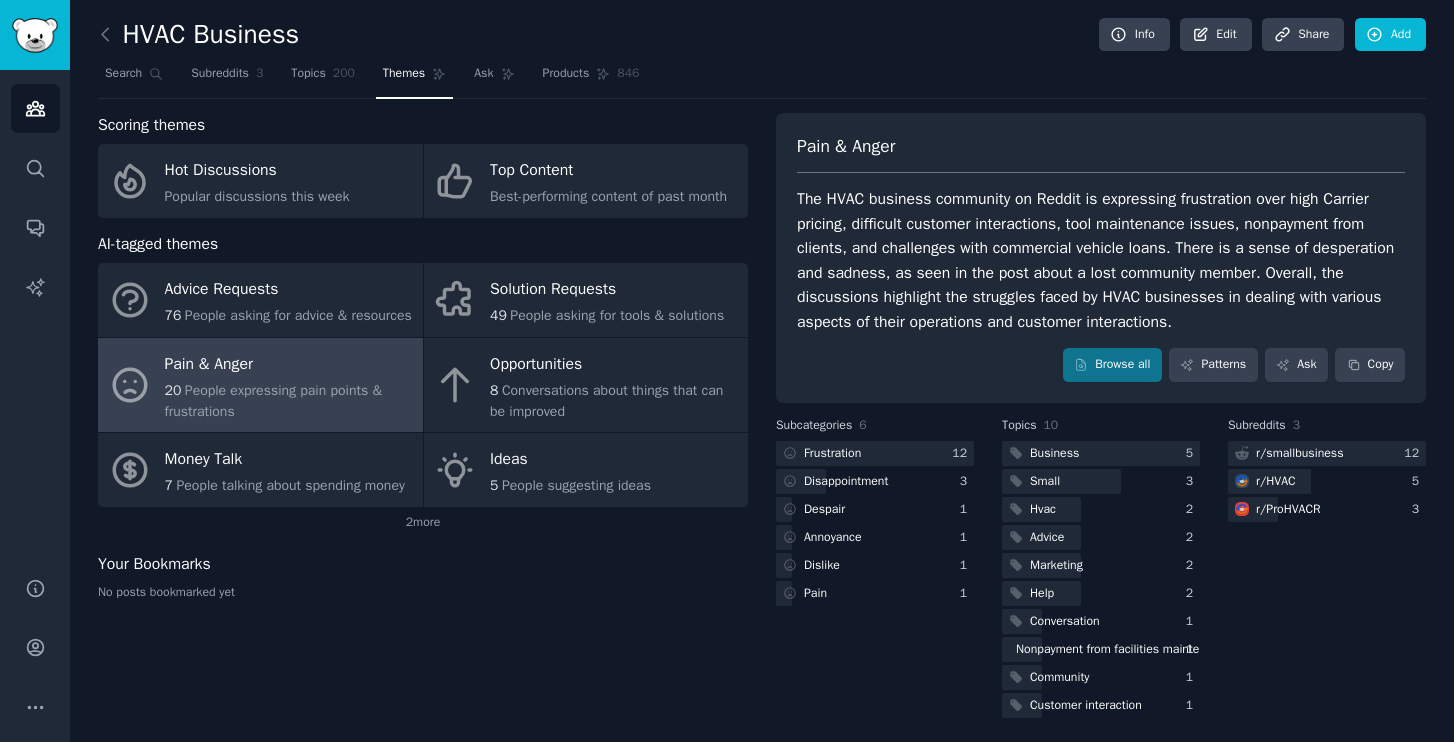 click on "The HVAC business community on Reddit is expressing frustration over high Carrier pricing, difficult customer interactions, tool maintenance issues, nonpayment from clients, and challenges with commercial vehicle loans. There is a sense of desperation and sadness, as seen in the post about a lost community member. Overall, the discussions highlight the struggles faced by HVAC businesses in dealing with various aspects of their operations and customer interactions." at bounding box center (1101, 260) 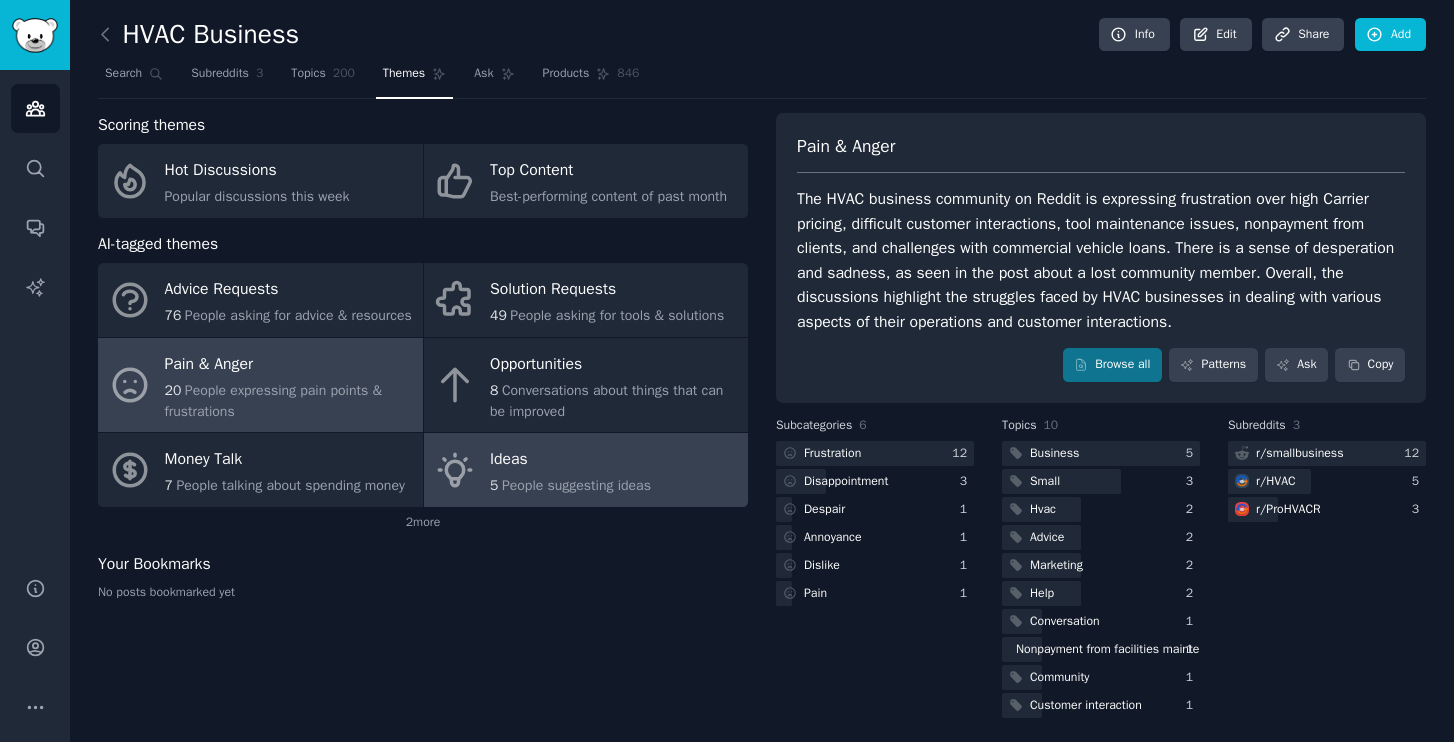 click on "Ideas 5 People suggesting ideas" at bounding box center (586, 470) 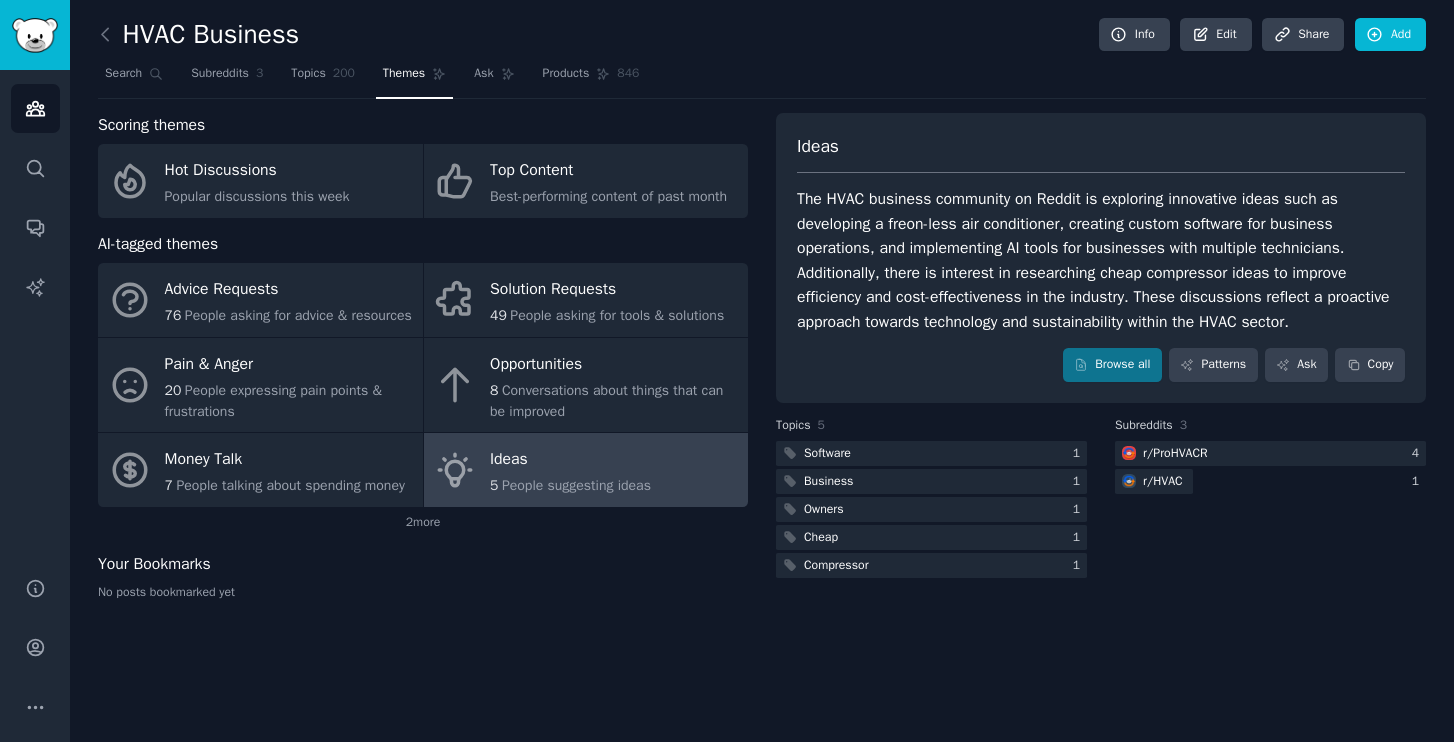 click on "The HVAC business community on Reddit is exploring innovative ideas such as developing a freon-less air conditioner, creating custom software for business operations, and implementing AI tools for businesses with multiple technicians. Additionally, there is interest in researching cheap compressor ideas to improve efficiency and cost-effectiveness in the industry. These discussions reflect a proactive approach towards technology and sustainability within the HVAC sector." at bounding box center (1101, 260) 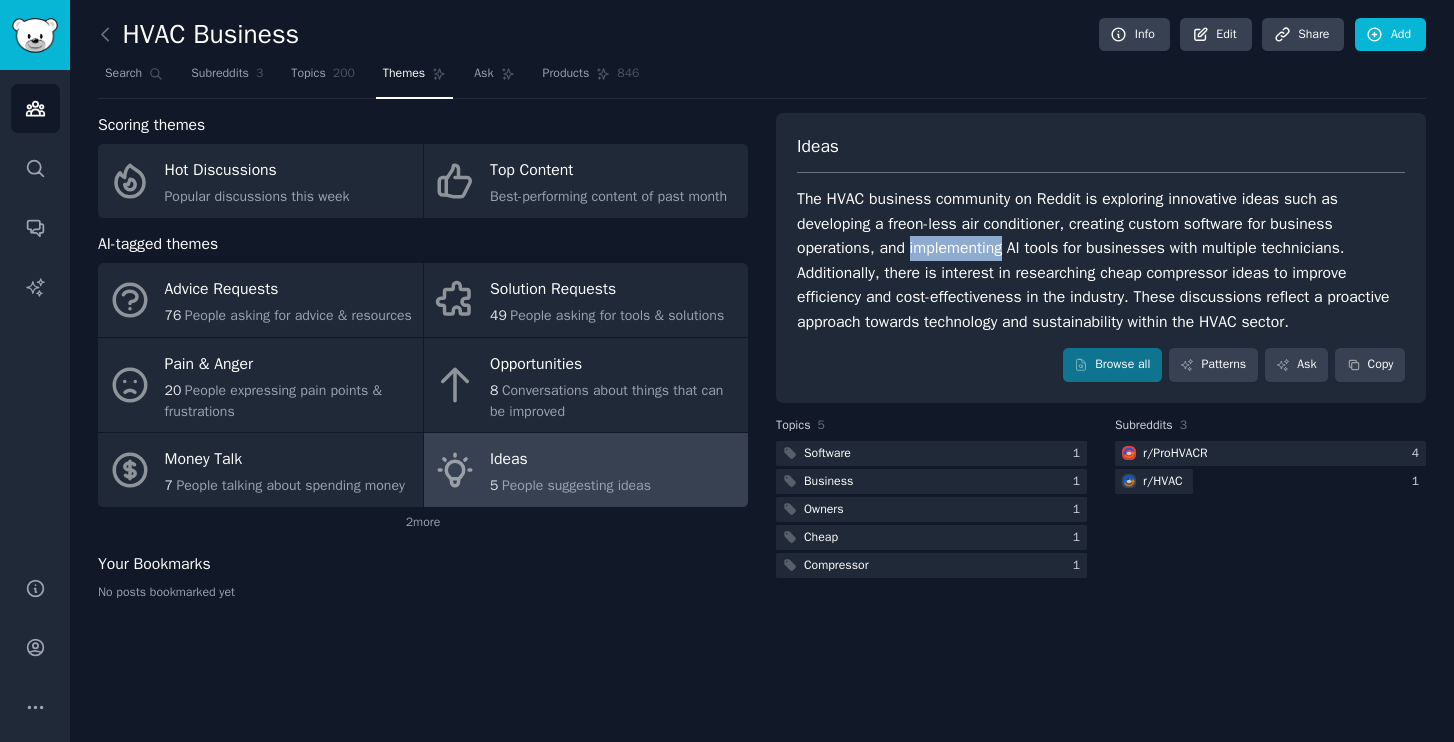 click on "The HVAC business community on Reddit is exploring innovative ideas such as developing a freon-less air conditioner, creating custom software for business operations, and implementing AI tools for businesses with multiple technicians. Additionally, there is interest in researching cheap compressor ideas to improve efficiency and cost-effectiveness in the industry. These discussions reflect a proactive approach towards technology and sustainability within the HVAC sector." at bounding box center [1101, 260] 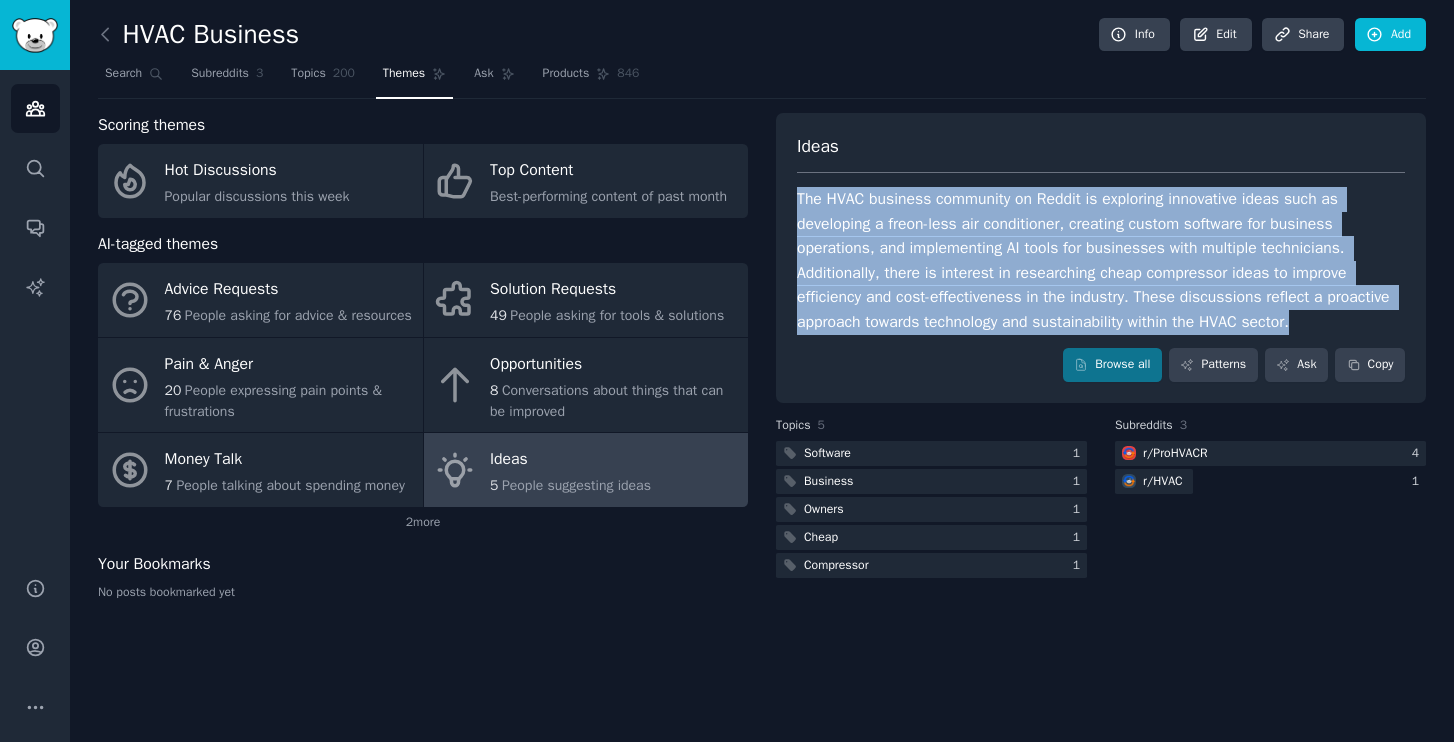 click on "The HVAC business community on Reddit is exploring innovative ideas such as developing a freon-less air conditioner, creating custom software for business operations, and implementing AI tools for businesses with multiple technicians. Additionally, there is interest in researching cheap compressor ideas to improve efficiency and cost-effectiveness in the industry. These discussions reflect a proactive approach towards technology and sustainability within the HVAC sector." at bounding box center [1101, 260] 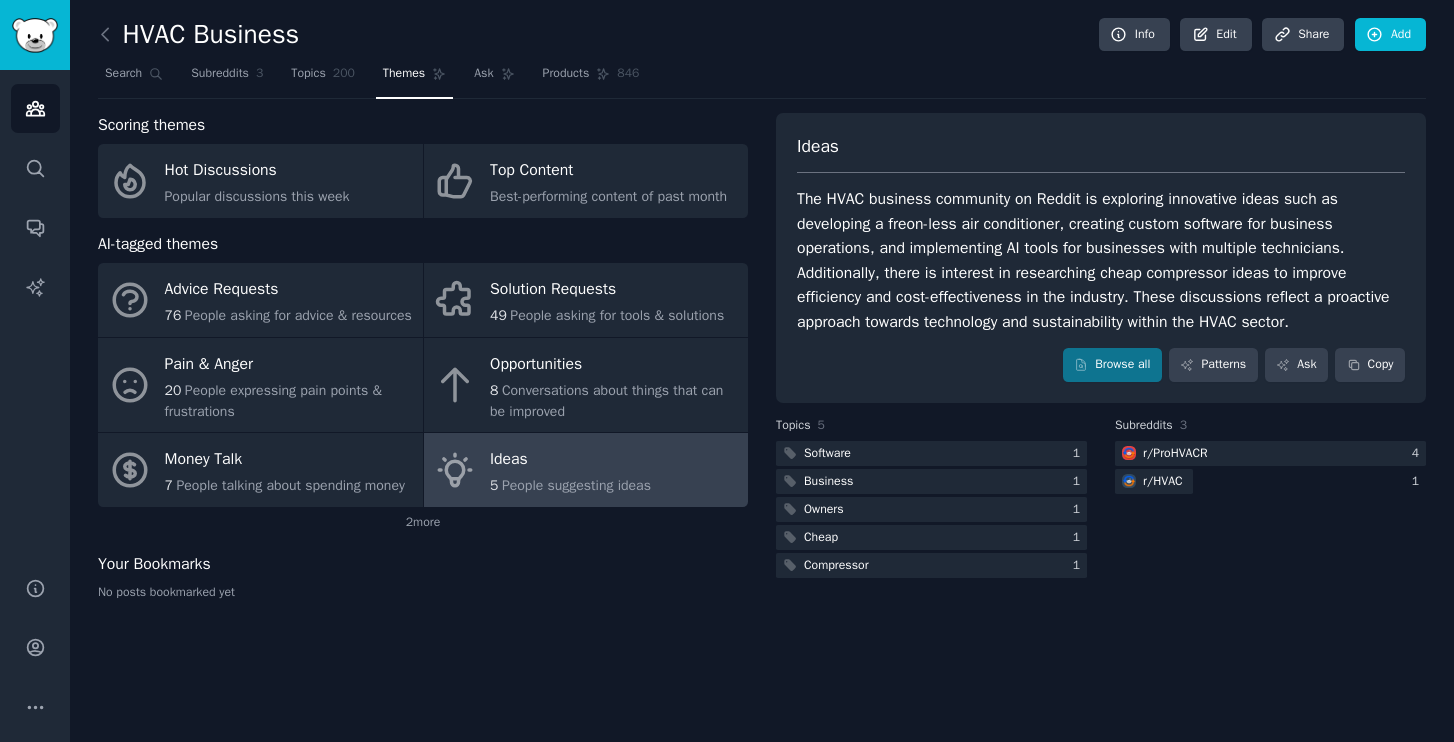 click on "Ideas The HVAC business community on Reddit is exploring innovative ideas such as developing a freon-less air conditioner, creating custom software for business operations, and implementing AI tools for businesses with multiple technicians. Additionally, there is interest in researching cheap compressor ideas to improve efficiency and cost-effectiveness in the industry. These discussions reflect a proactive approach towards technology and sustainability within the HVAC sector. Browse all Patterns Ask Copy" at bounding box center [1101, 258] 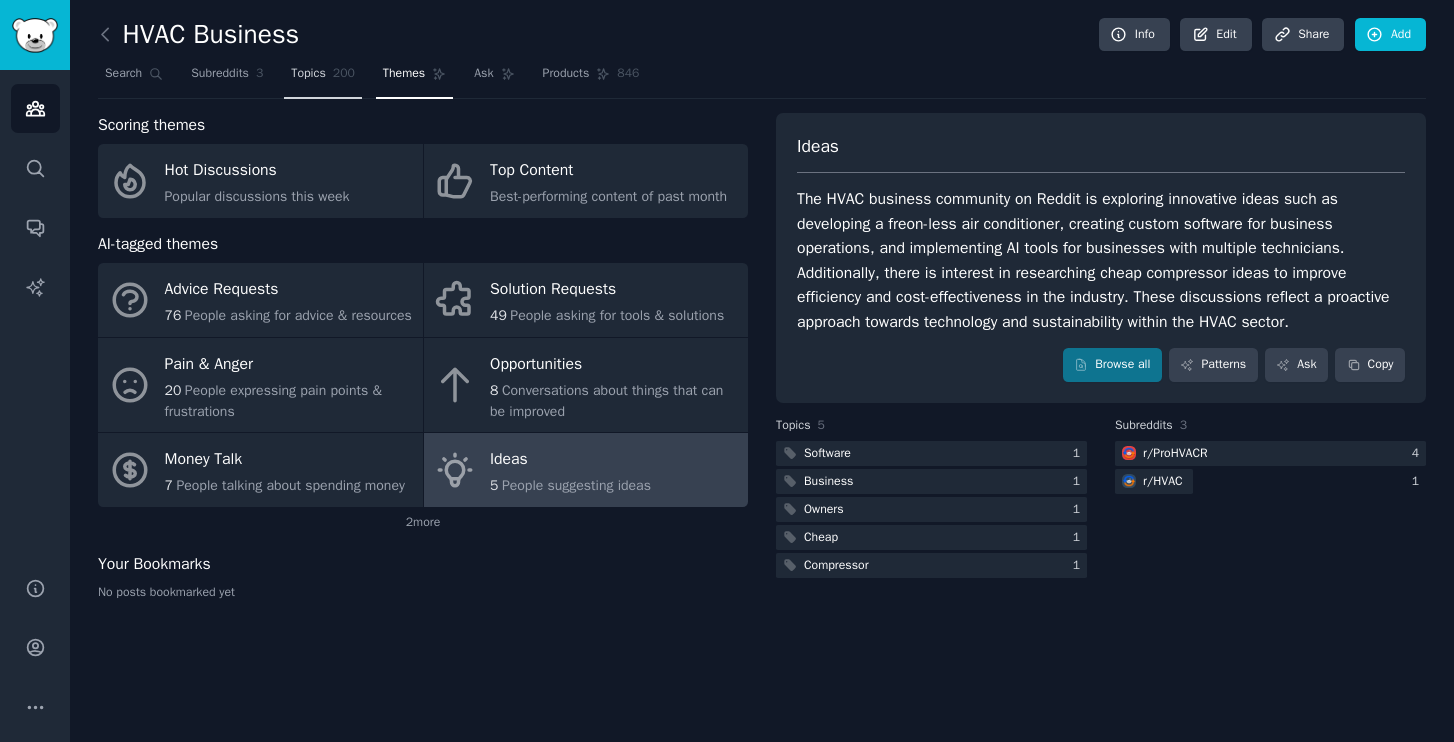 click on "Topics" at bounding box center (308, 74) 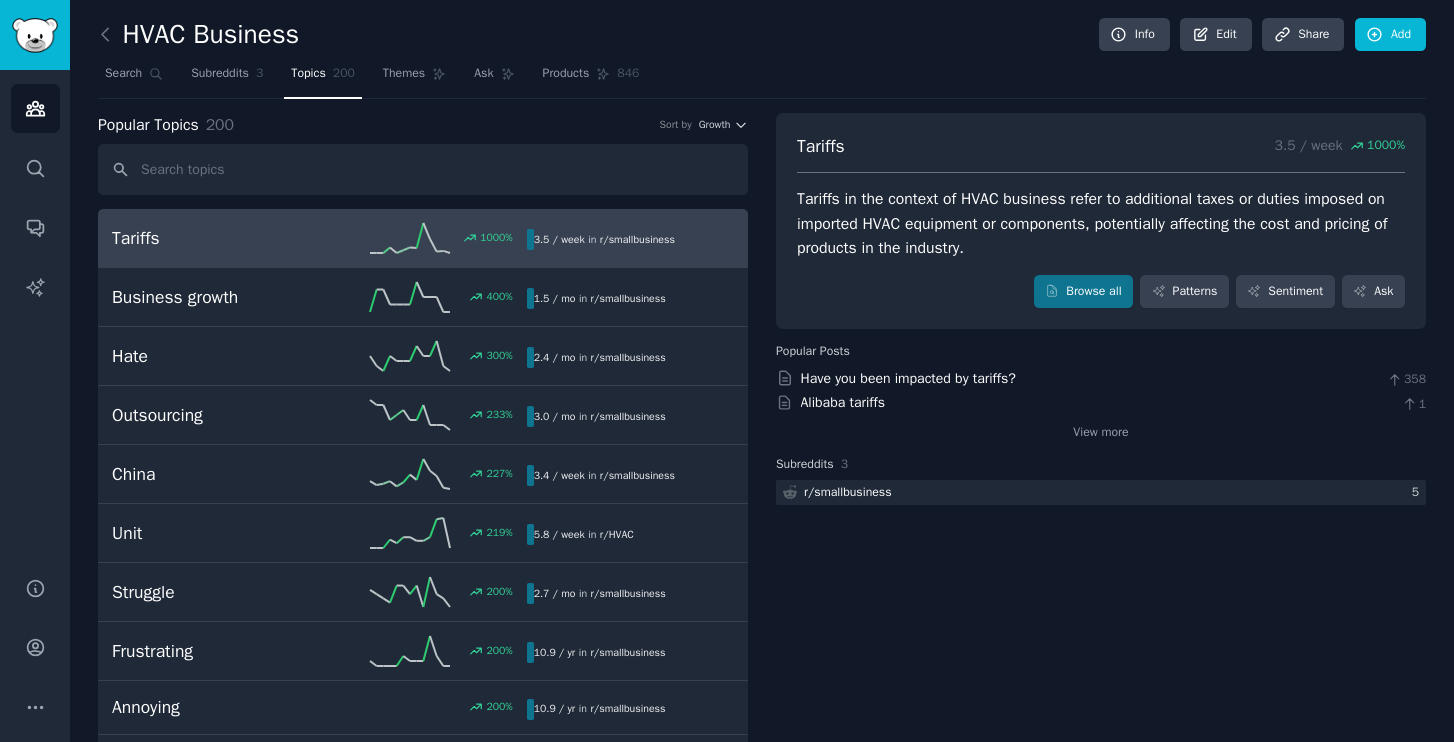 click on "Tariffs in the context of HVAC business refer to additional taxes or duties imposed on imported HVAC equipment or components, potentially affecting the cost and pricing of products in the industry." at bounding box center [1101, 224] 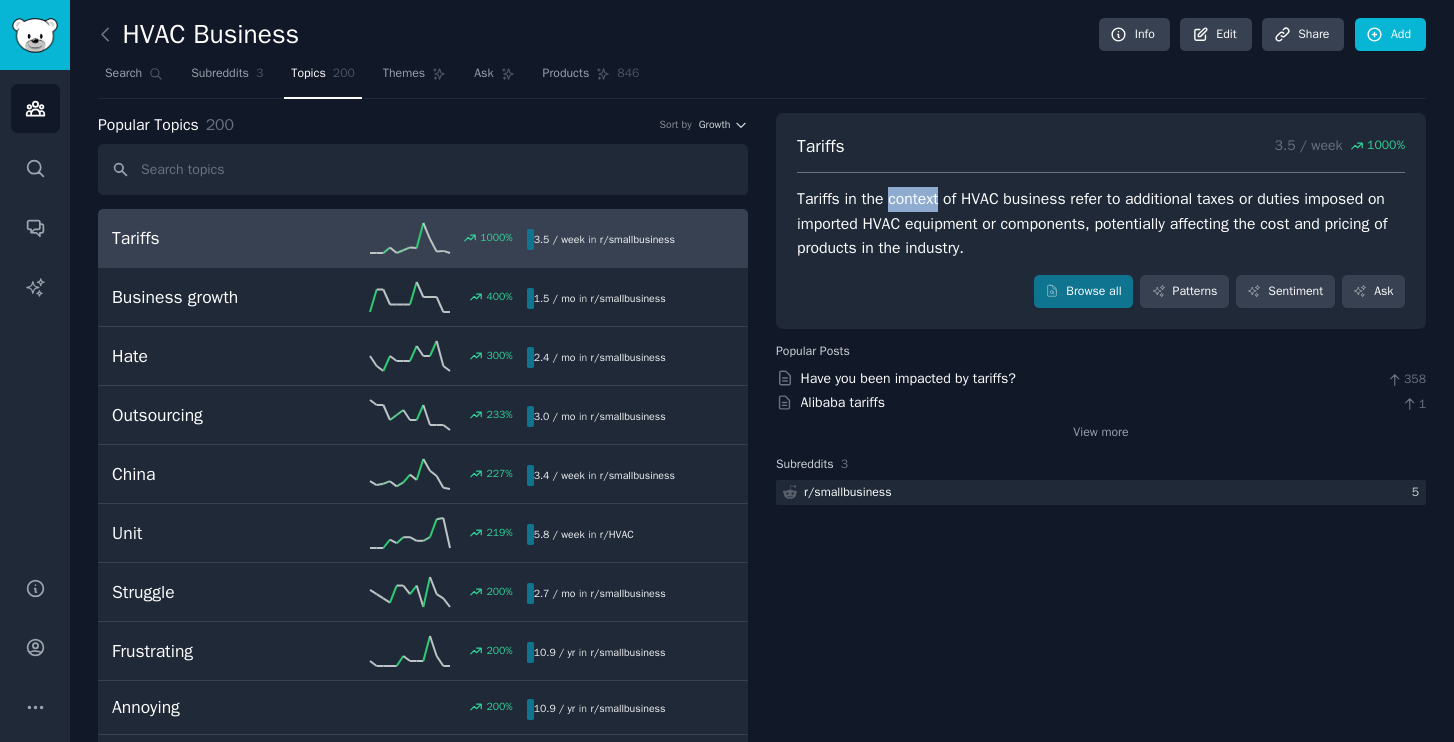 click on "Tariffs in the context of HVAC business refer to additional taxes or duties imposed on imported HVAC equipment or components, potentially affecting the cost and pricing of products in the industry." at bounding box center [1101, 224] 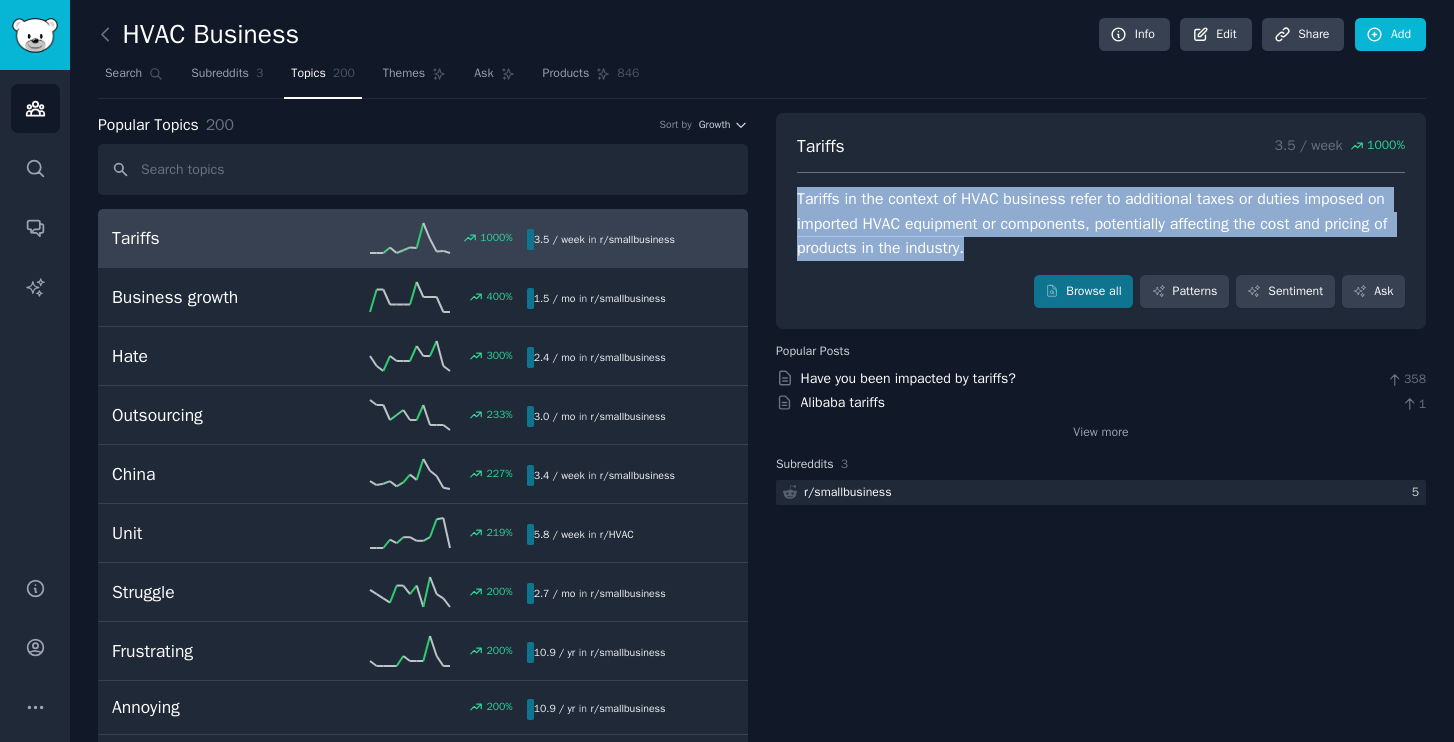 click on "Tariffs in the context of HVAC business refer to additional taxes or duties imposed on imported HVAC equipment or components, potentially affecting the cost and pricing of products in the industry." at bounding box center [1101, 224] 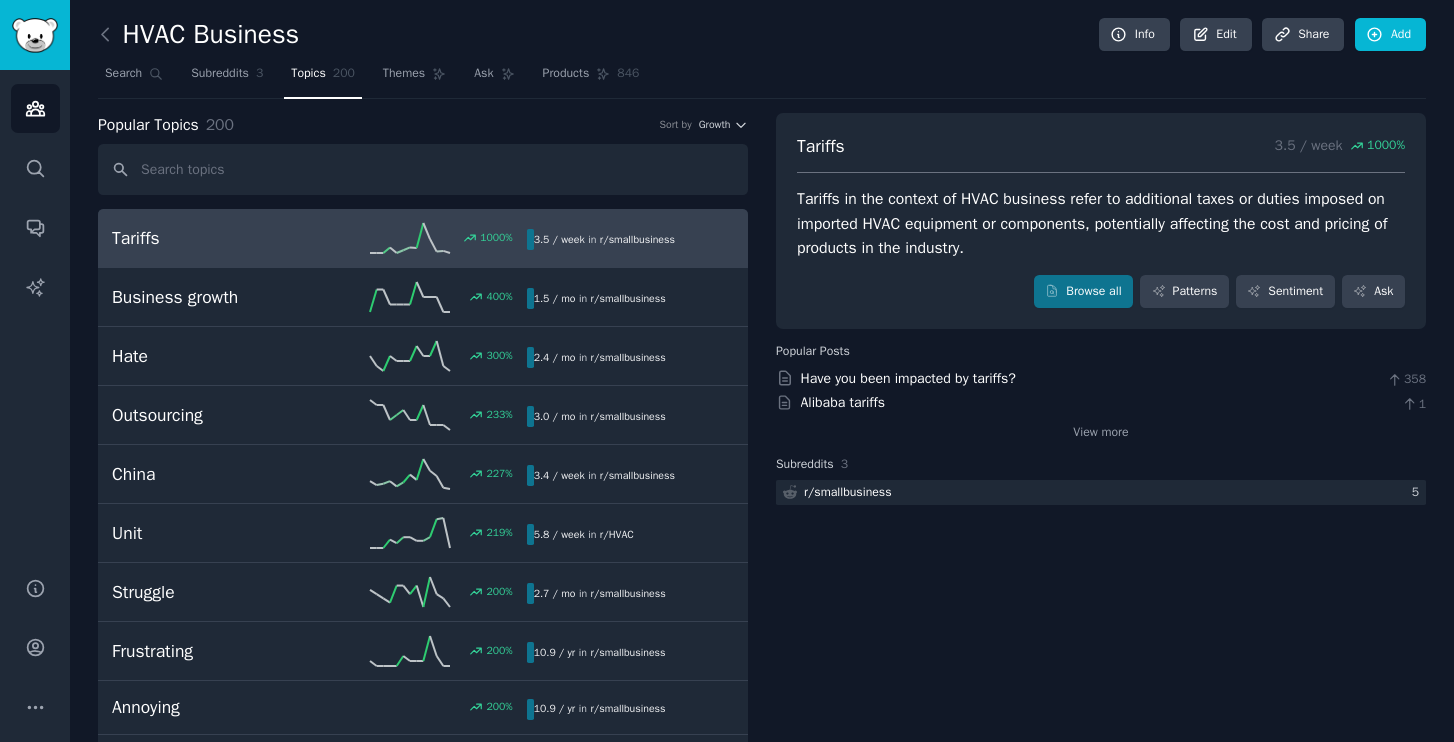 click on "HVAC Business Info Edit Share Add Search Subreddits 3 Topics 200 Themes Ask Products 846 Popular Topics 200 Sort by Growth Tariffs 1000 % 3.5 / week  in    r/ smallbusiness Business growth 400 % 1.5 / mo  in    r/ smallbusiness 400% increase in mentions recently Hate 300 % 2.4 / mo  in    r/ smallbusiness Outsourcing 233 % 3.0 / mo  in    r/ smallbusiness China 227 % 3.4 / week  in    r/ smallbusiness Unit 219 % 5.8 / week  in    r/ HVAC Struggle 200 % 2.7 / mo  in    r/ smallbusiness Frustrating 200 % 10.9 / yr  in    r/ smallbusiness Annoying 200 % 10.9 / yr  in    r/ smallbusiness Online presence 200 % 10.9 / yr  in    r/ smallbusiness Networking 175 % 3.3 / mo  in    r/ smallbusiness Risk 167 % 1.1 / week  in    r/ smallbusiness Startups 157 % 1.3 / week  in    r/ smallbusiness Entrepreneurship 133 % 2.1 / mo  in    r/ smallbusiness Online store 120 % 3.3 / mo  in    r/ smallbusiness Finances 100 % 1.8 / mo  in    r/ smallbusiness Chargeback 100 % 1.8 / mo  in    r/ smallbusiness Pod 100 % 10.9 / yr  in" at bounding box center [762, 5994] 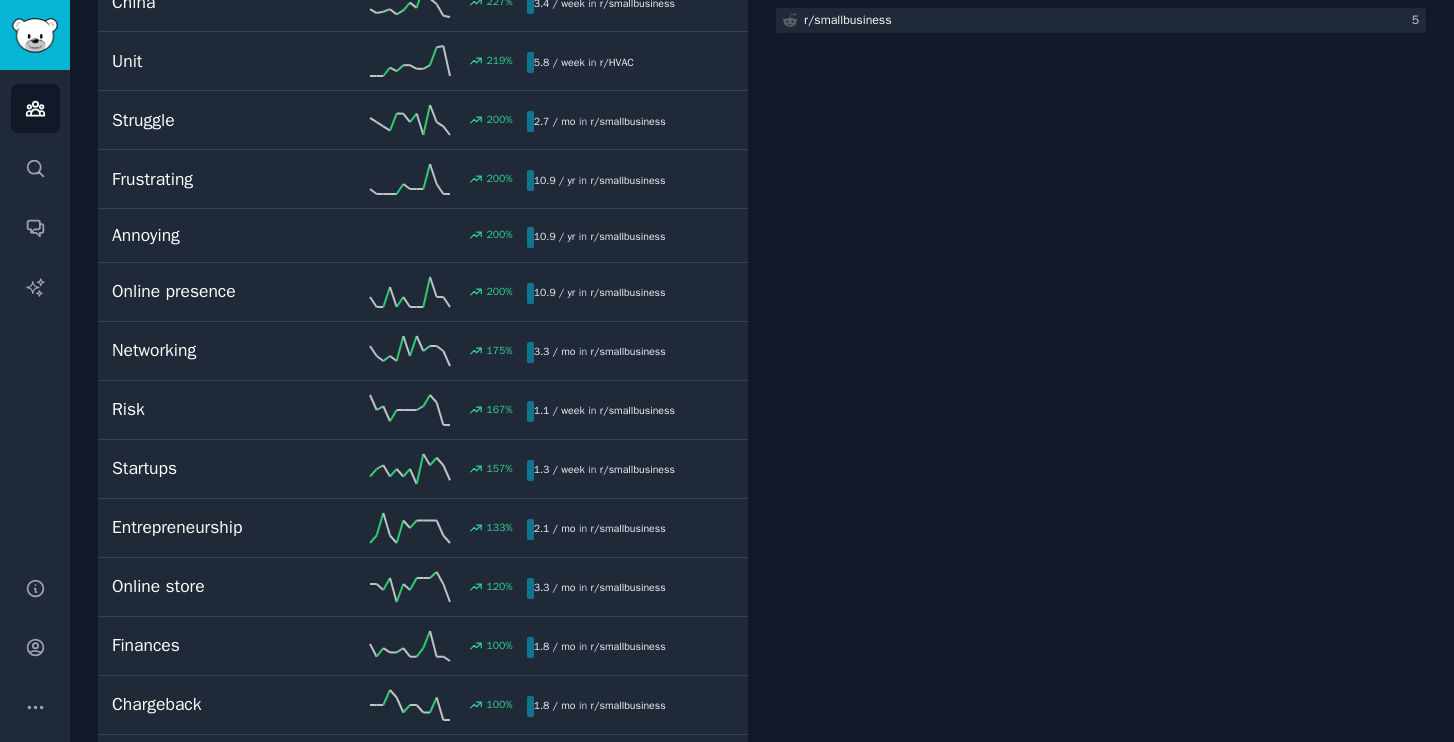 scroll, scrollTop: 0, scrollLeft: 0, axis: both 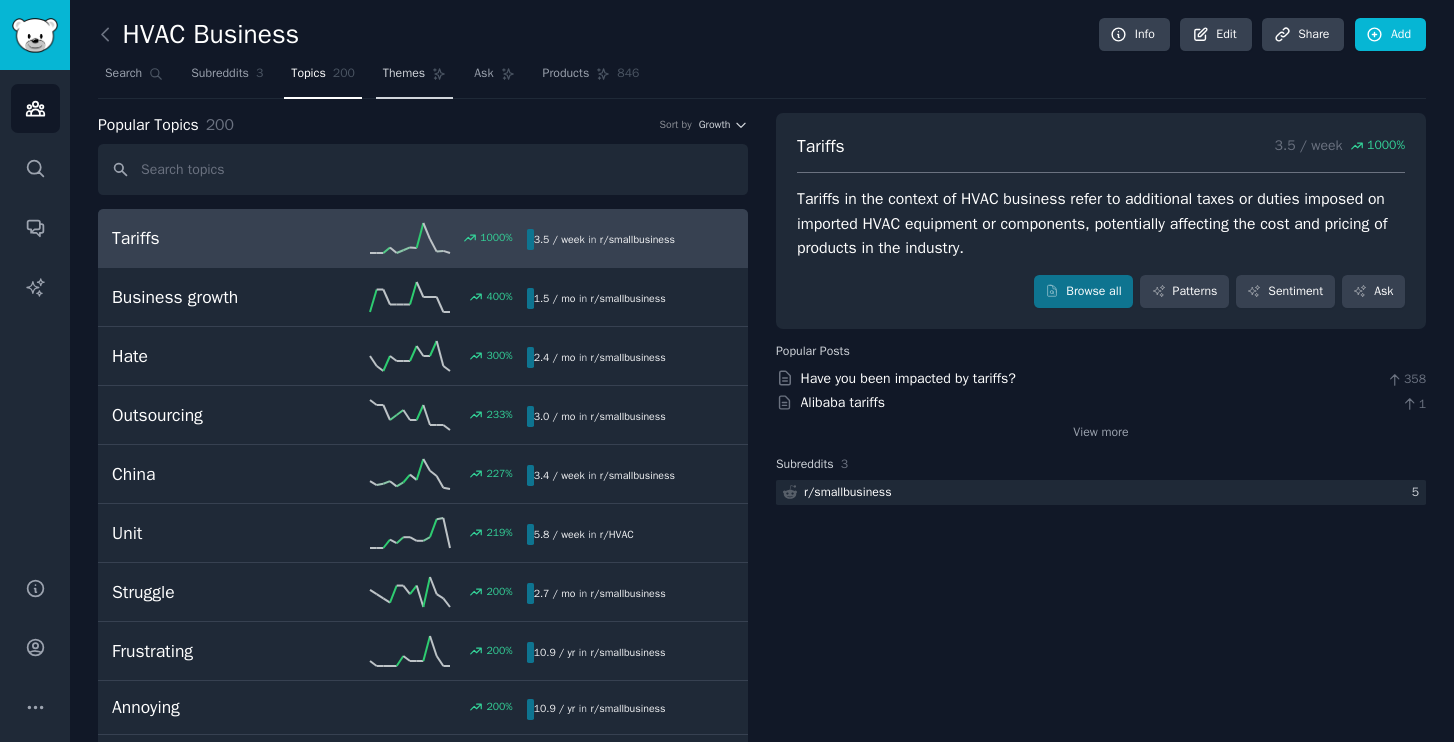 click on "Themes" at bounding box center [404, 74] 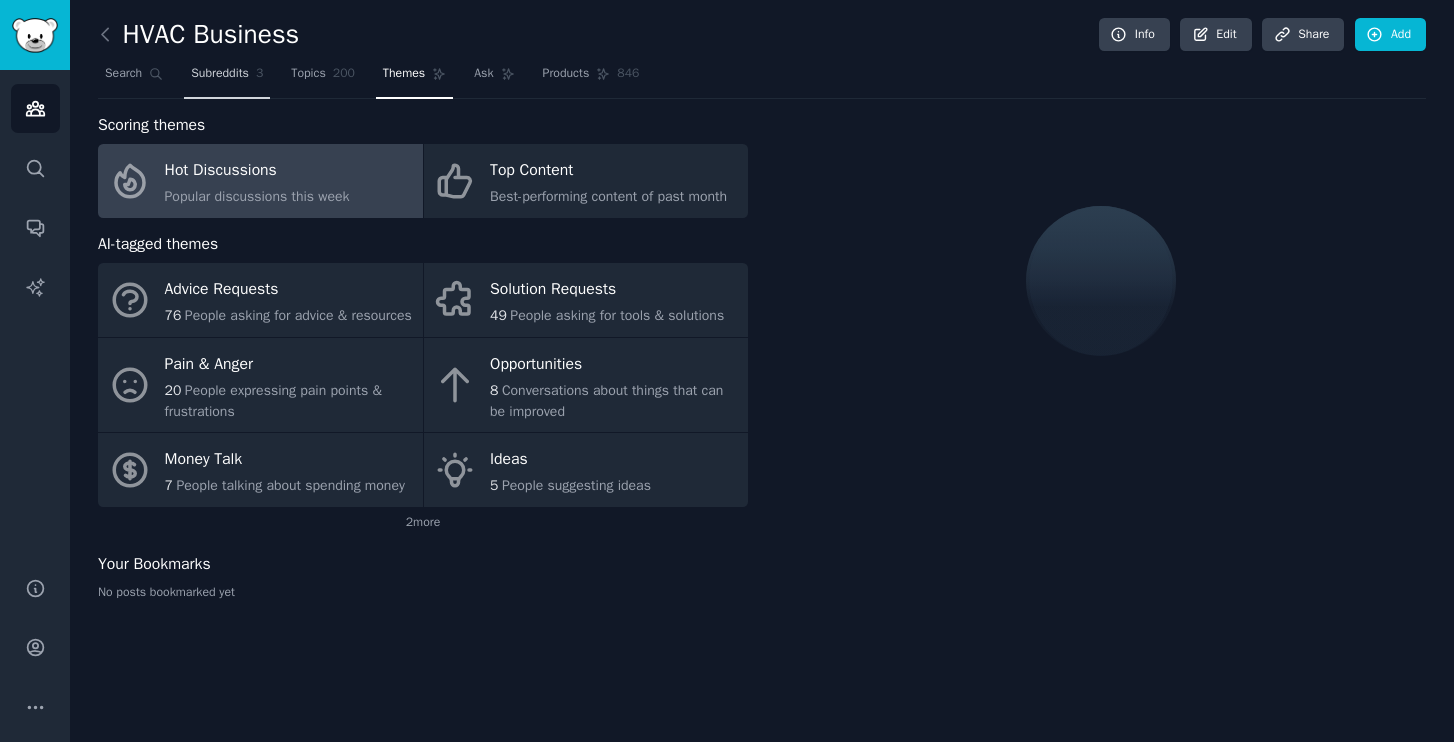 click on "Subreddits 3" at bounding box center (227, 78) 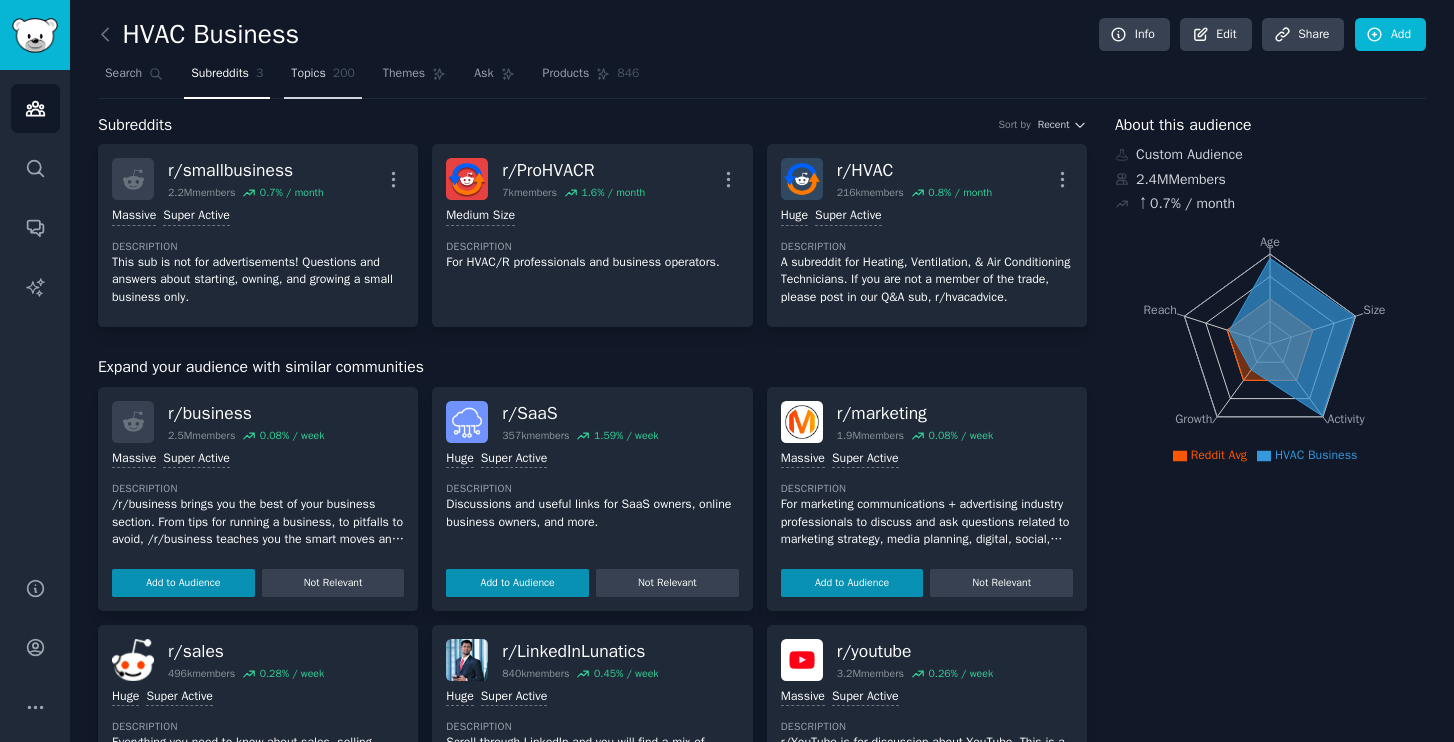 click on "Topics" at bounding box center (308, 74) 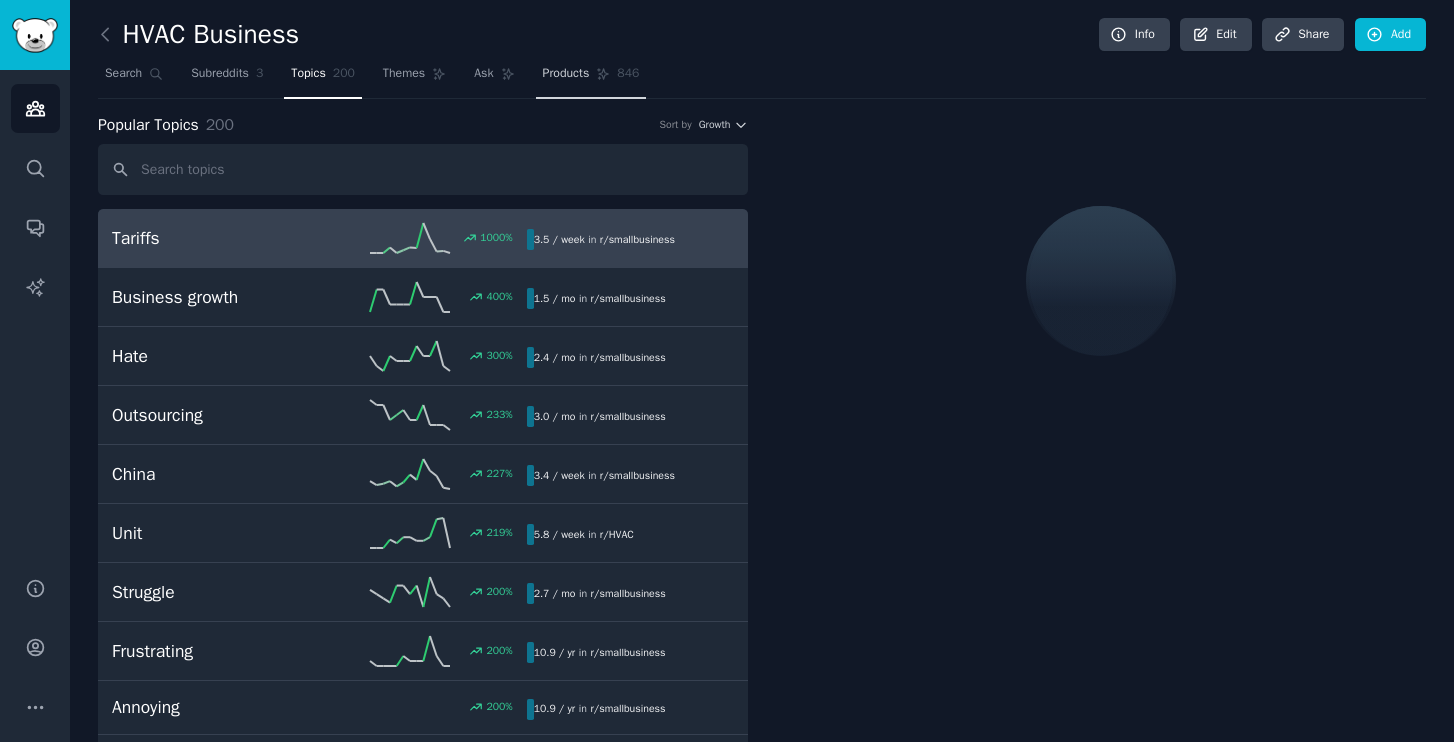 click on "Products" at bounding box center (566, 74) 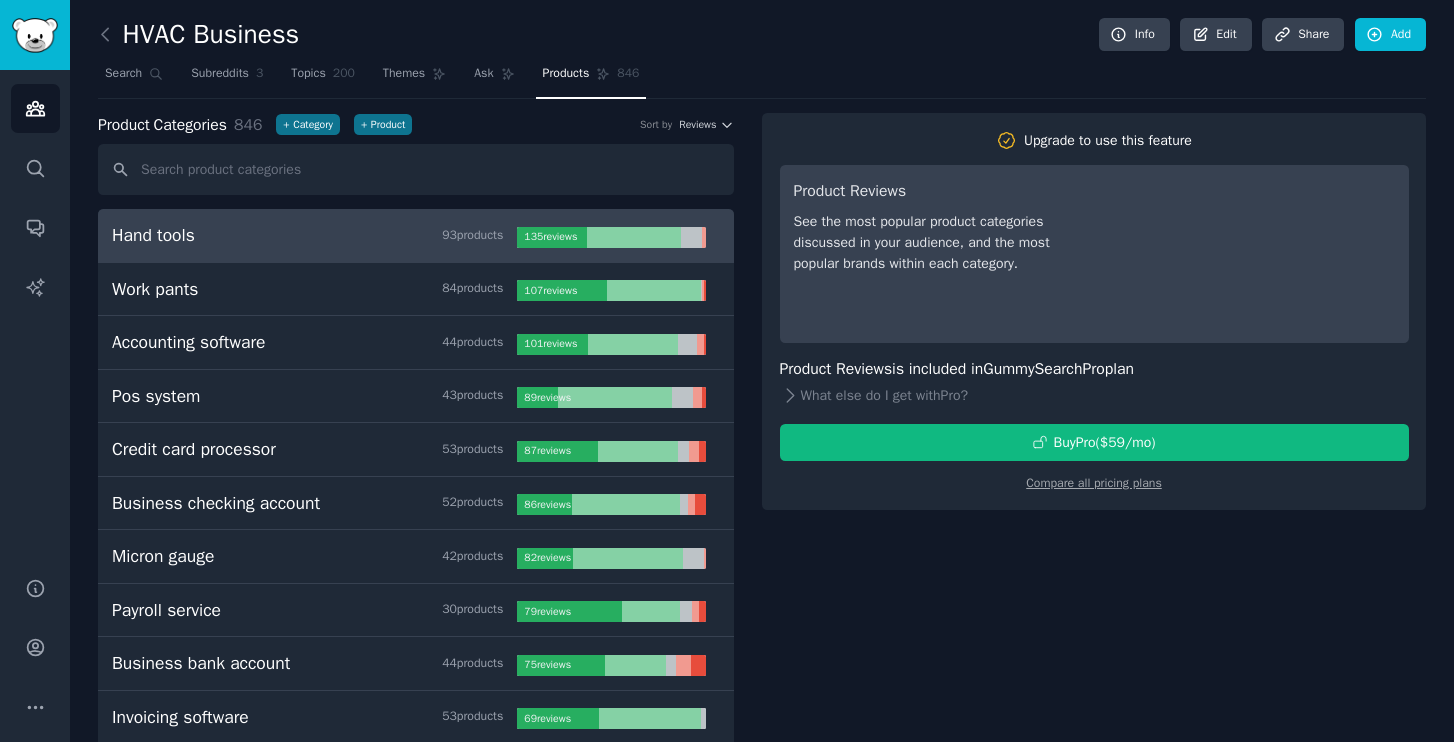 click on "Search Subreddits 3 Topics 200 Themes Ask Products 846" at bounding box center (762, 78) 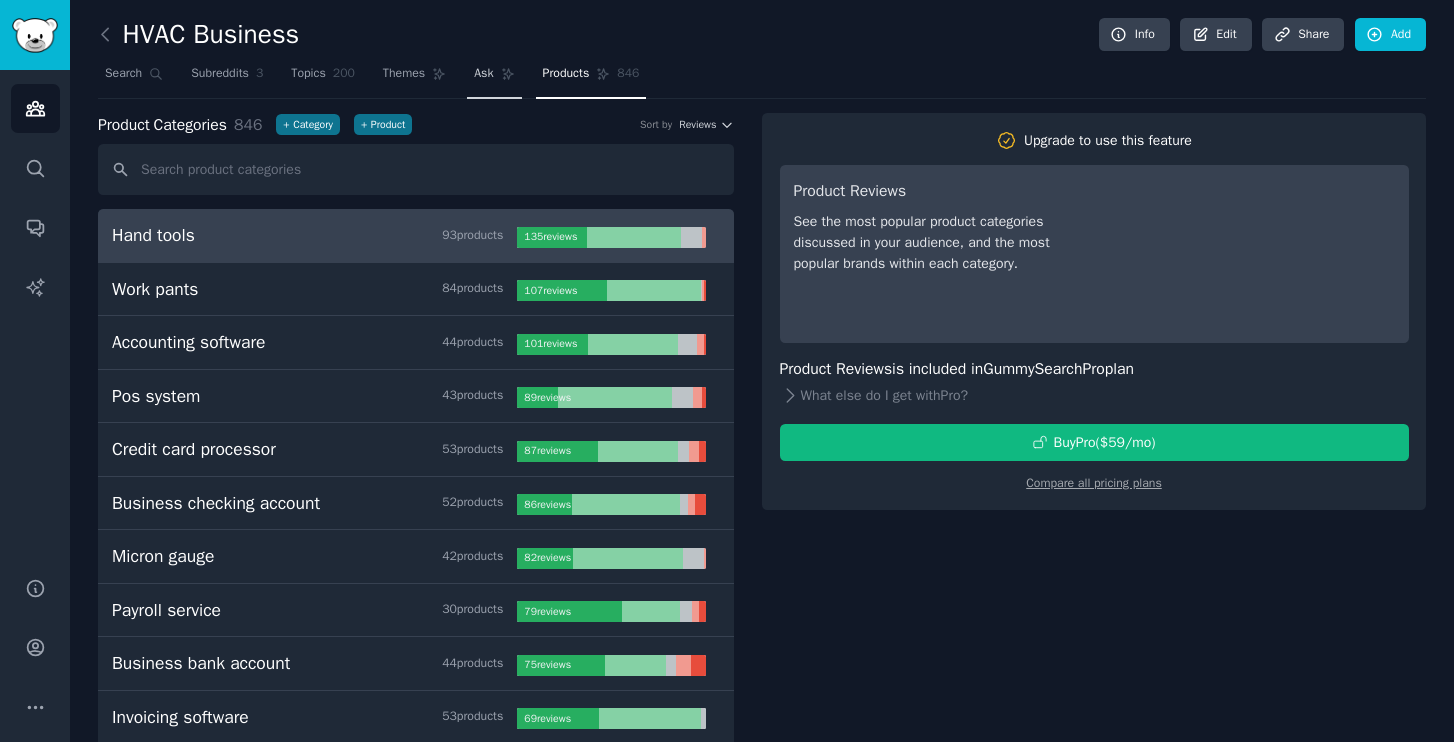 click on "Ask" at bounding box center [483, 74] 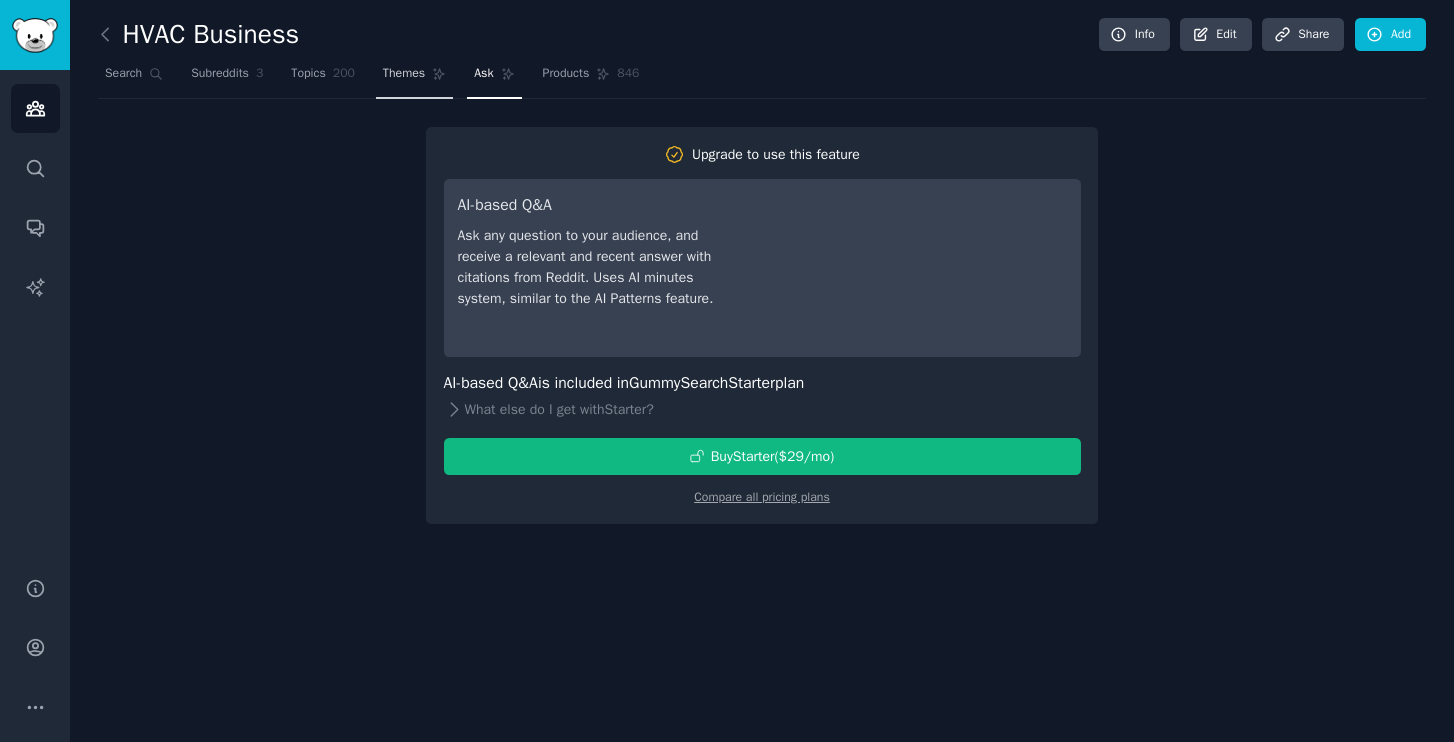 click on "Themes" at bounding box center (404, 74) 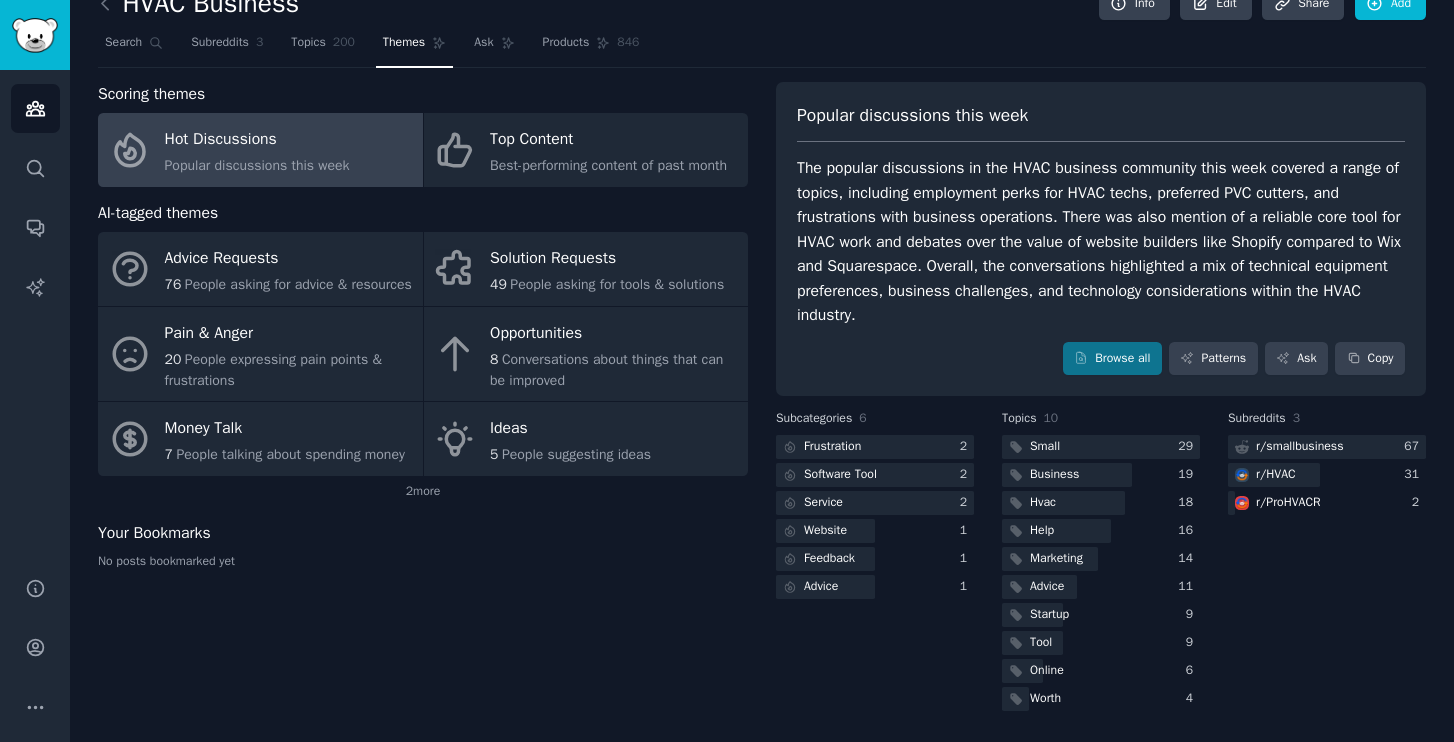 scroll, scrollTop: 29, scrollLeft: 0, axis: vertical 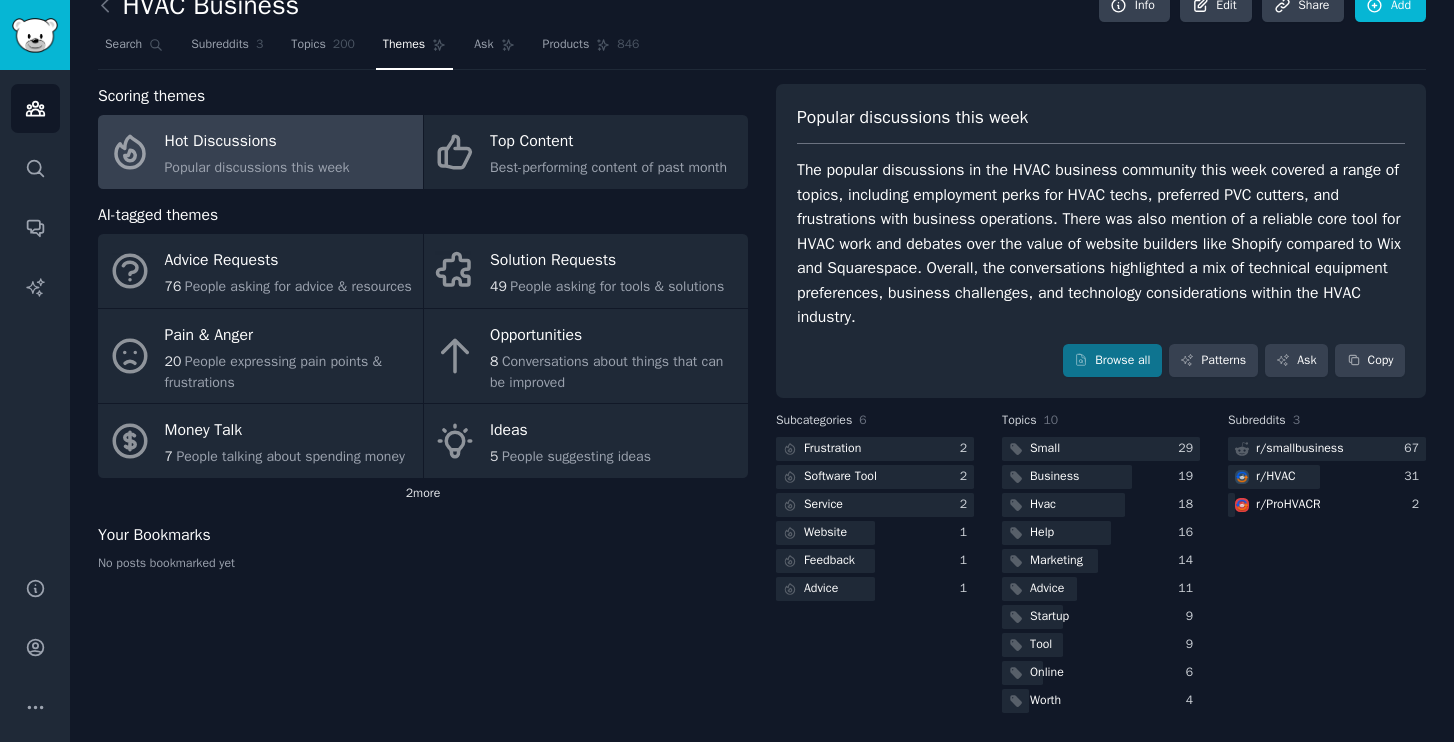 click on "2  more" 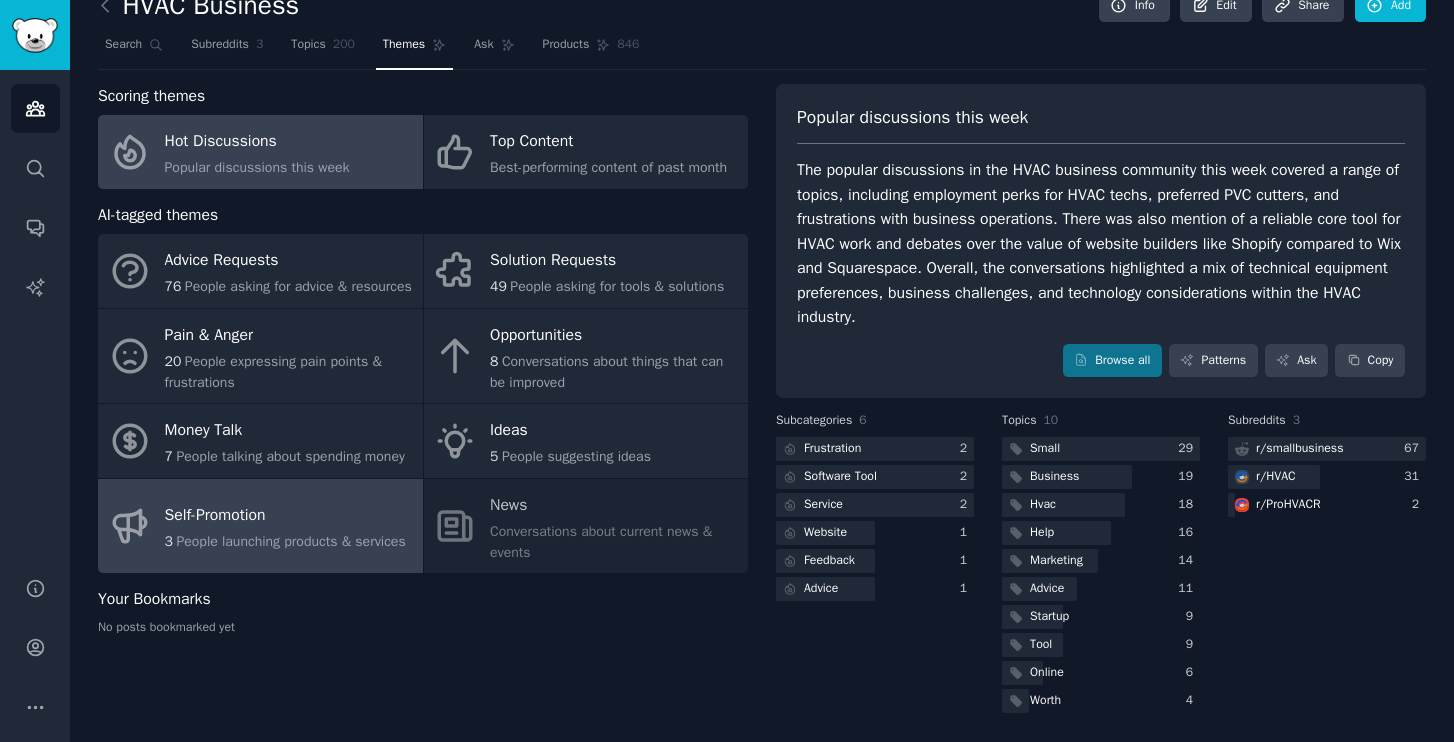 click on "3 People launching products & services" at bounding box center [285, 541] 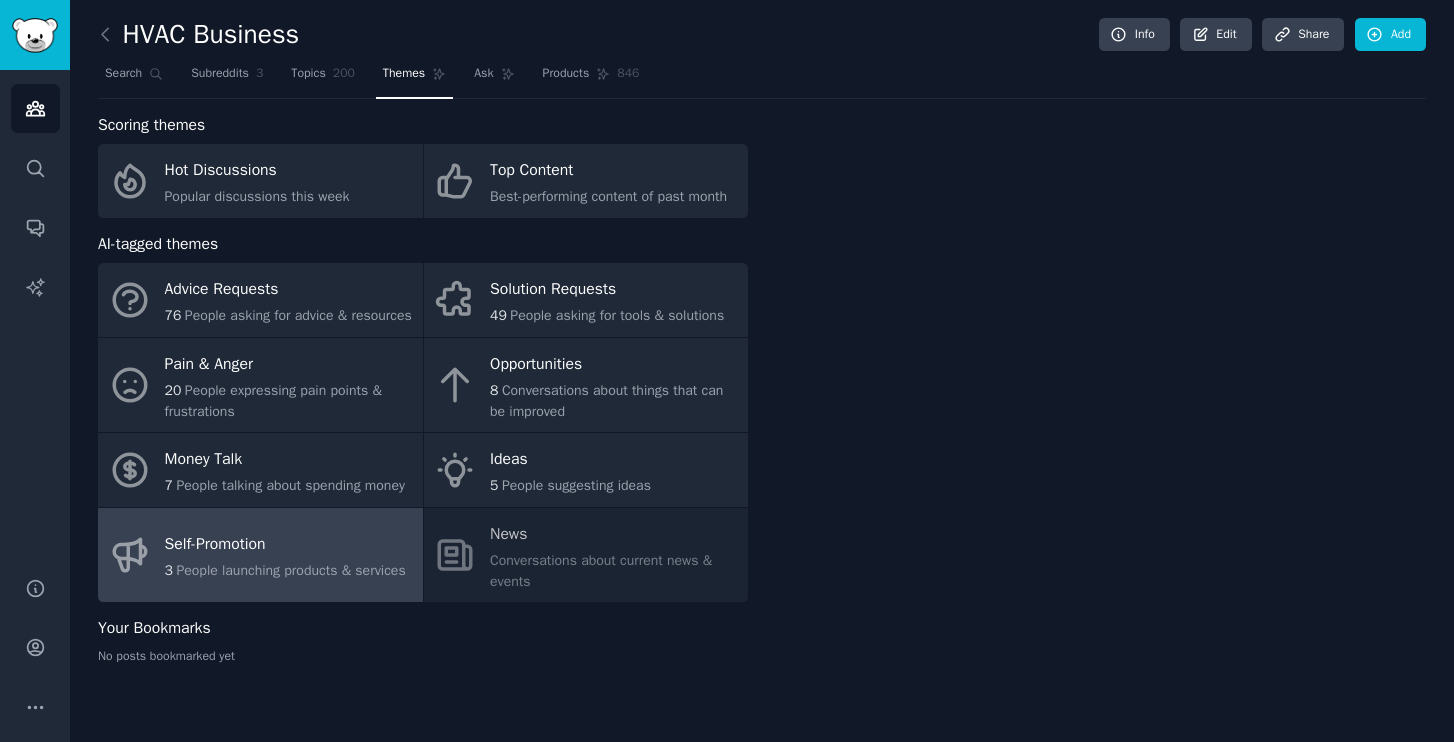 scroll, scrollTop: 28, scrollLeft: 0, axis: vertical 